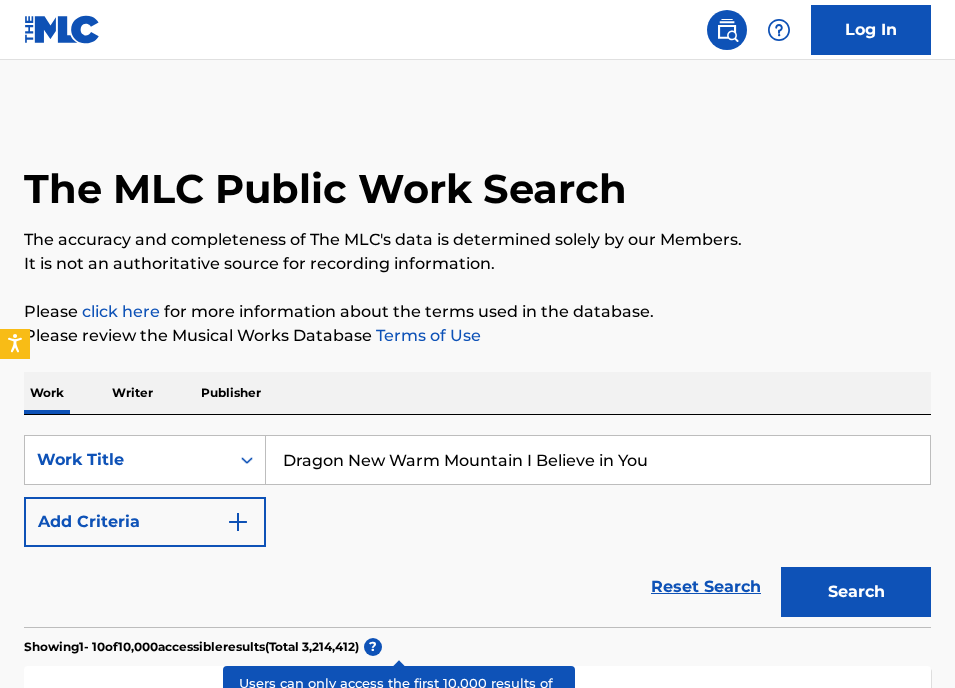 click on "Dragon New Warm Mountain I Believe in You" at bounding box center [598, 460] 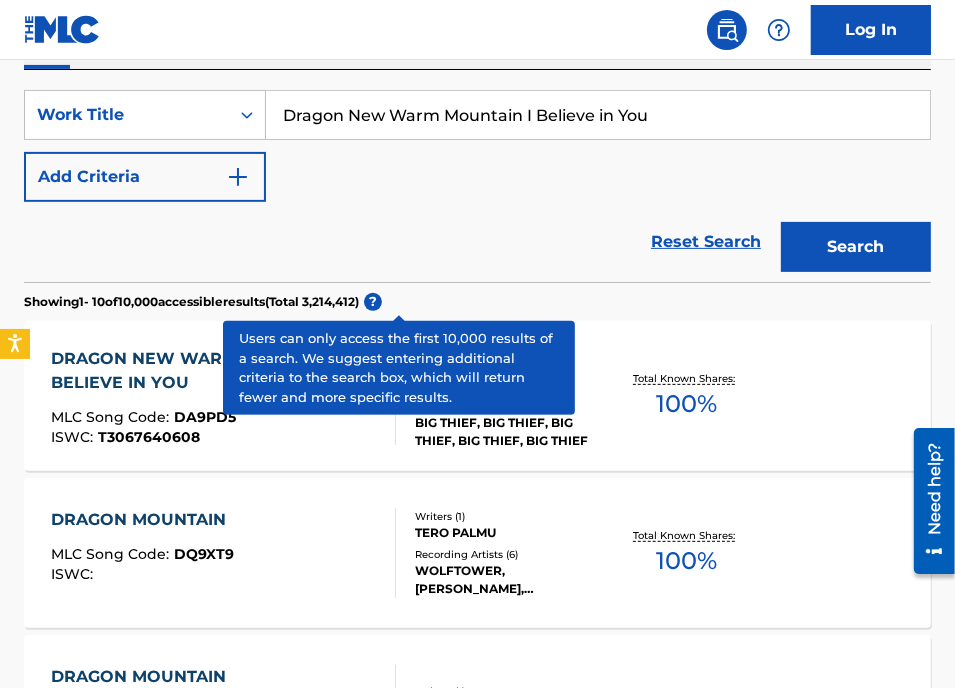 drag, startPoint x: 0, startPoint y: 0, endPoint x: 300, endPoint y: 106, distance: 318.17606 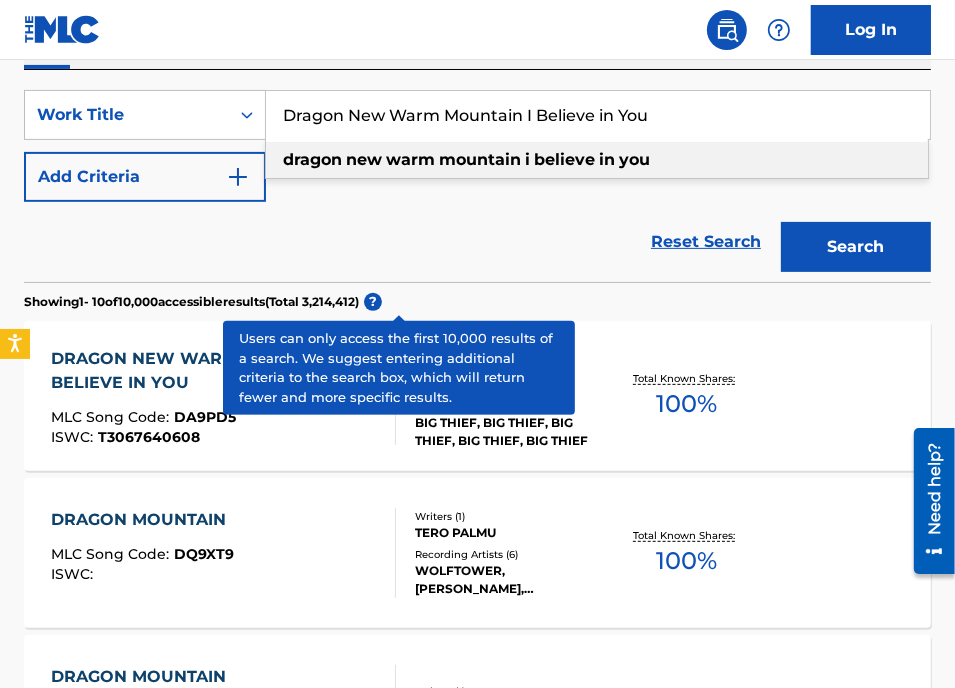 scroll, scrollTop: 345, scrollLeft: 0, axis: vertical 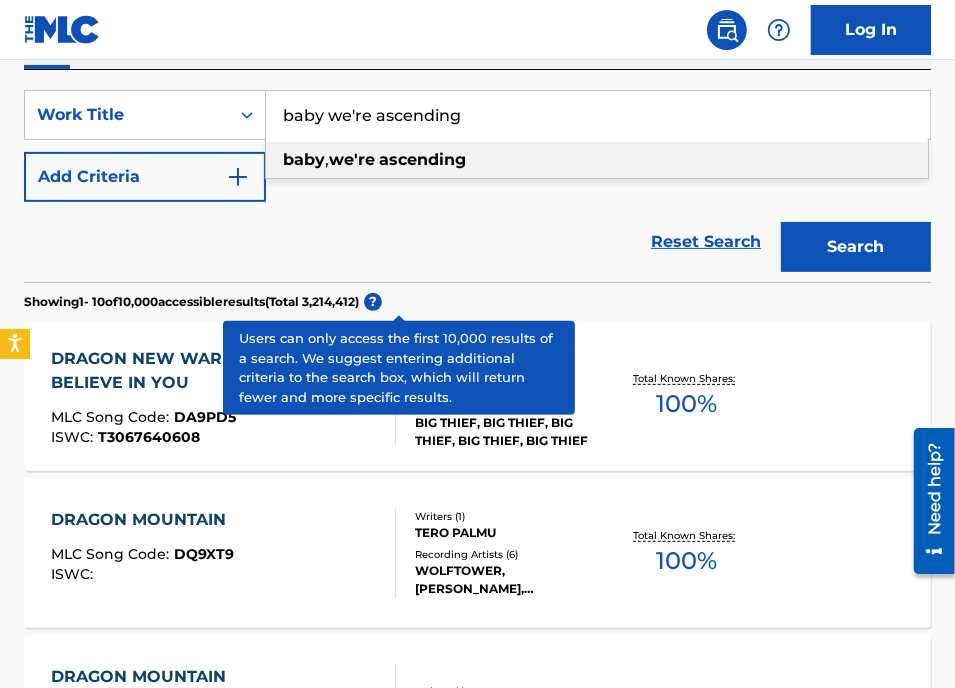 type on "baby we're ascending" 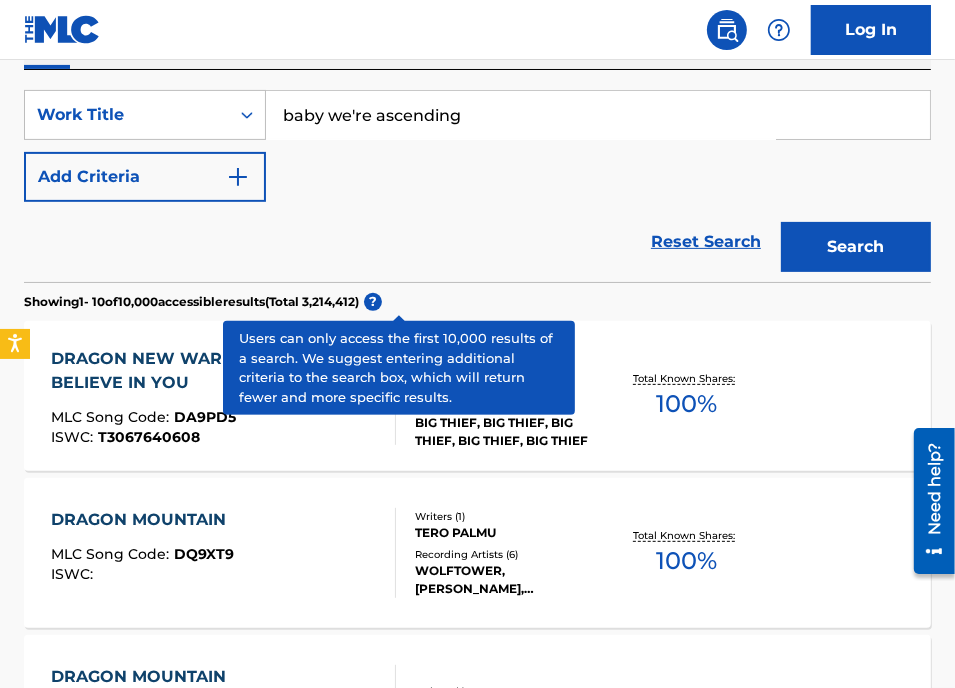 click on "Add Criteria" at bounding box center [145, 177] 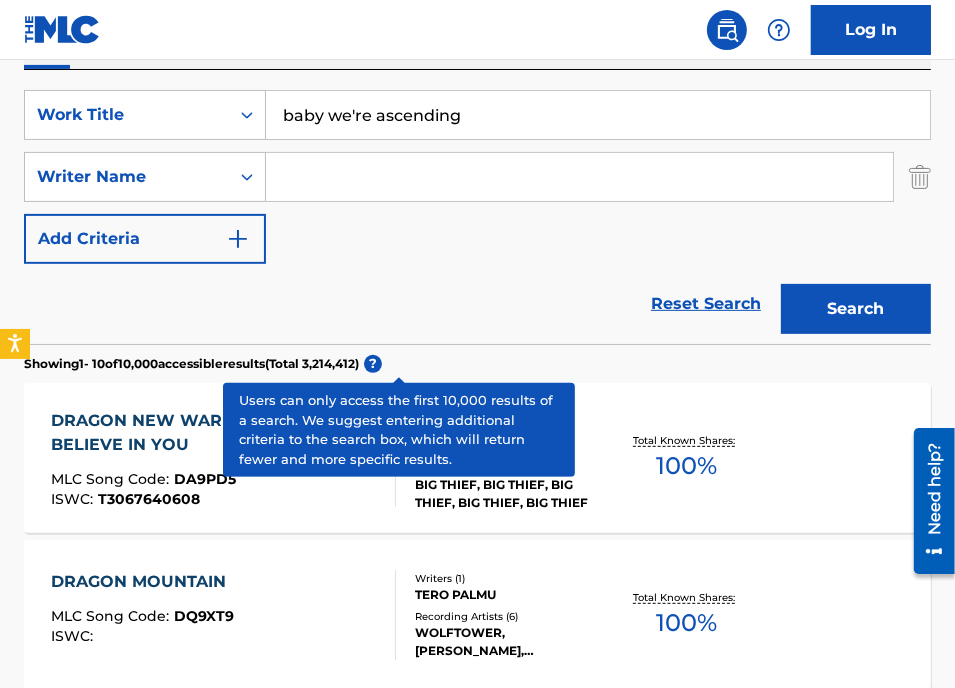 click at bounding box center (579, 177) 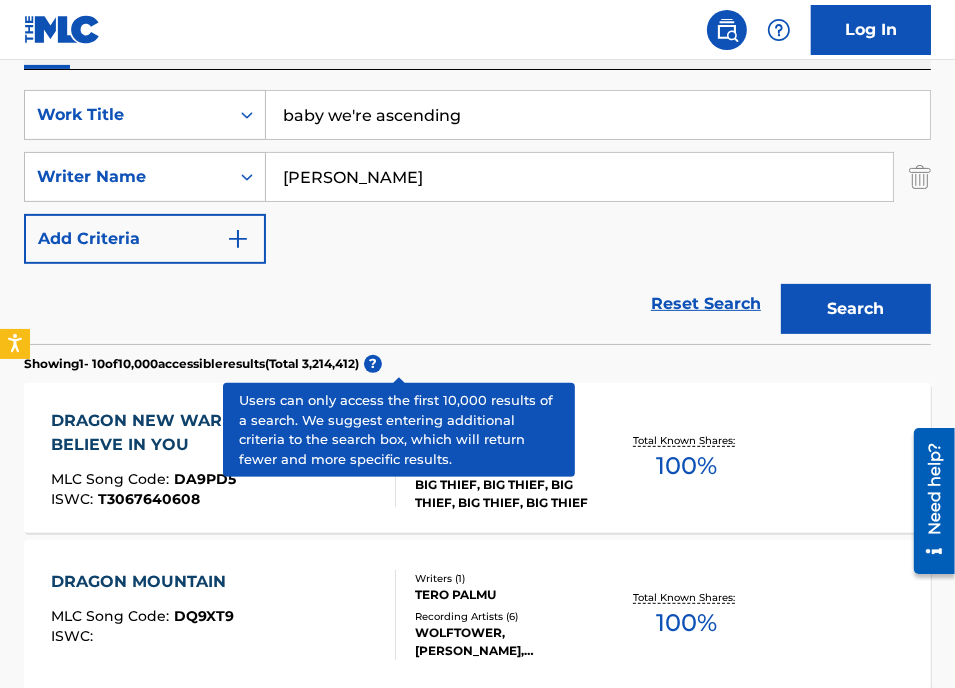 type on "[PERSON_NAME]" 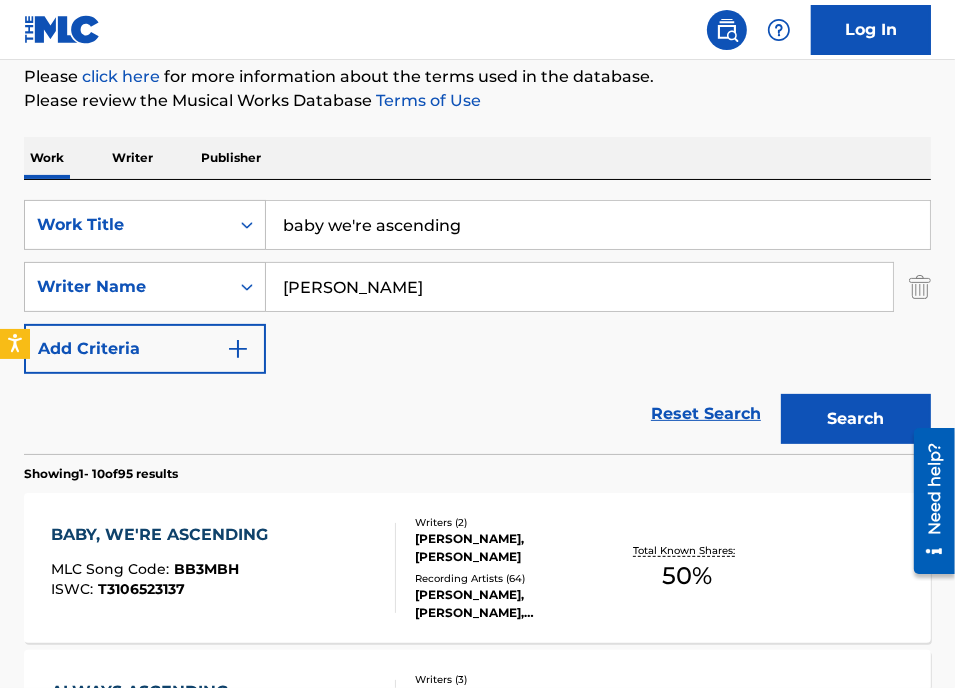 scroll, scrollTop: 345, scrollLeft: 0, axis: vertical 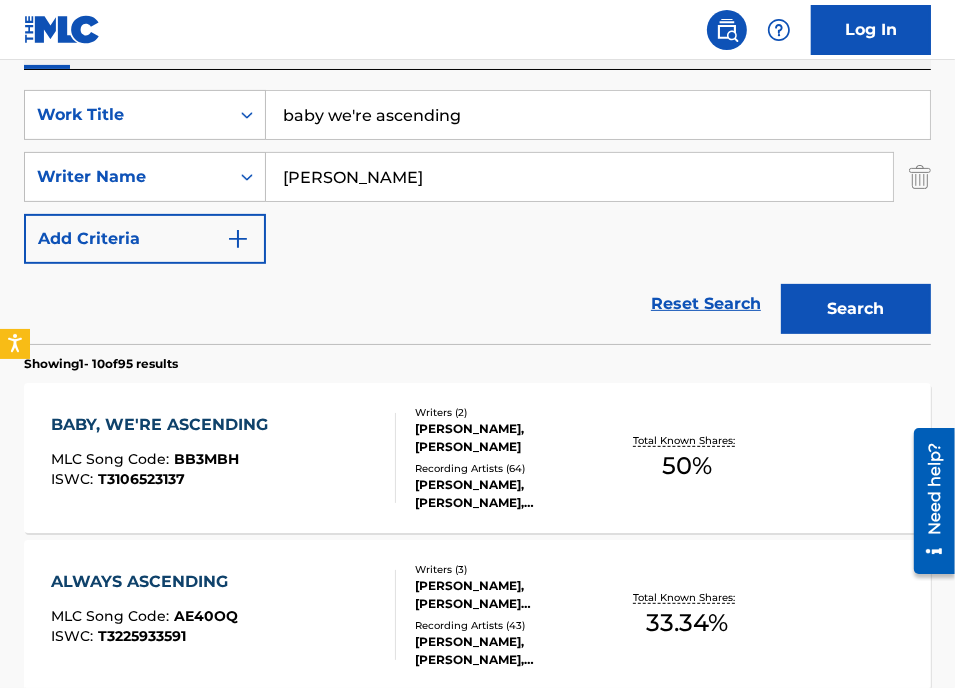 click on "Reset Search Search" at bounding box center (477, 304) 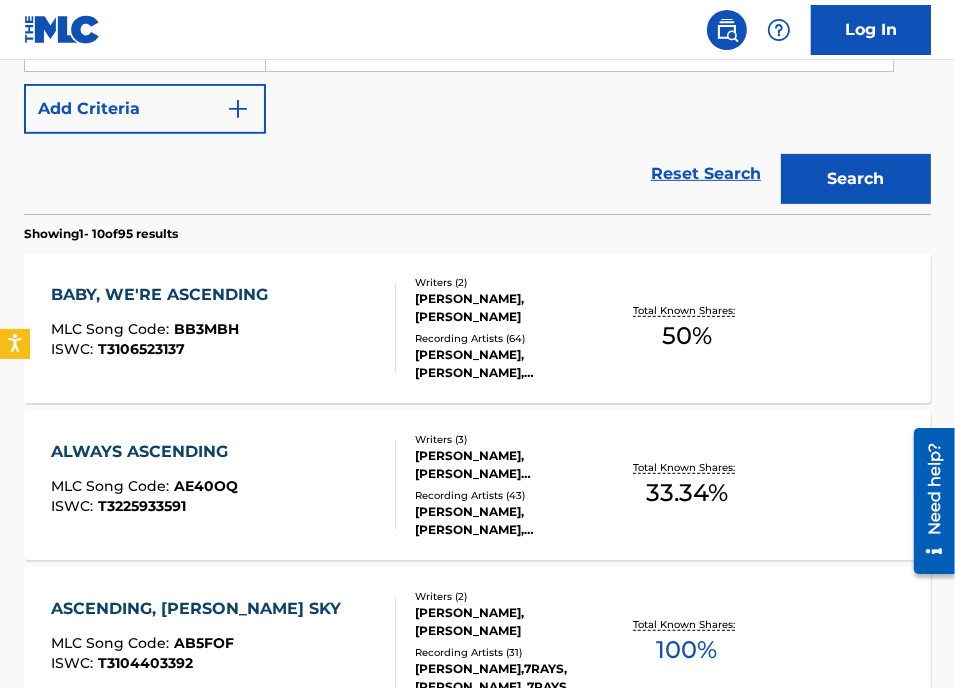 scroll, scrollTop: 304, scrollLeft: 0, axis: vertical 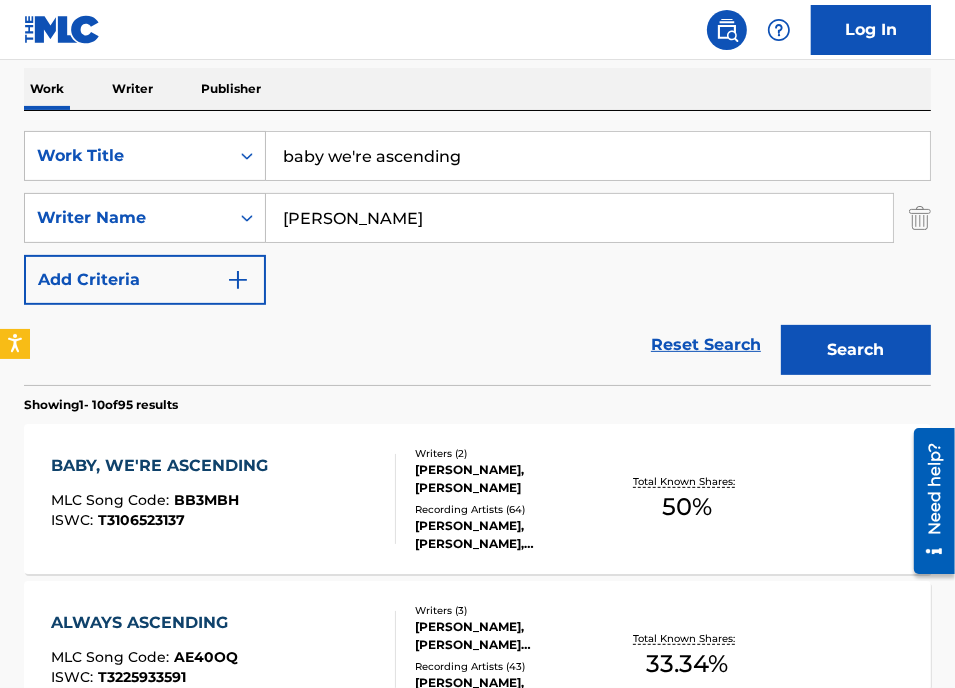 click on "baby we're ascending" at bounding box center (598, 156) 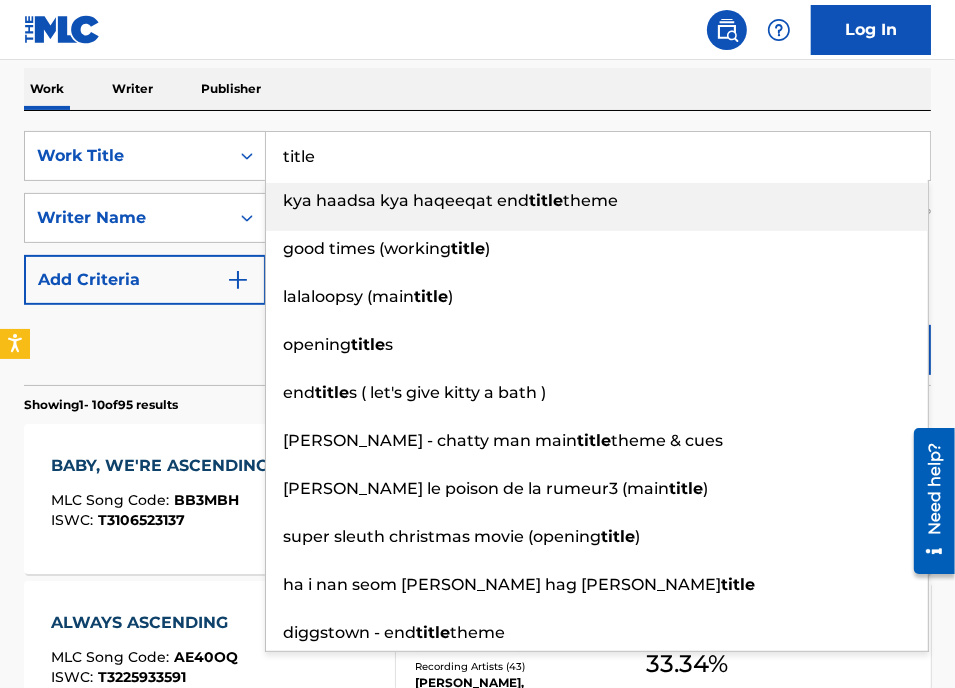 type on "title" 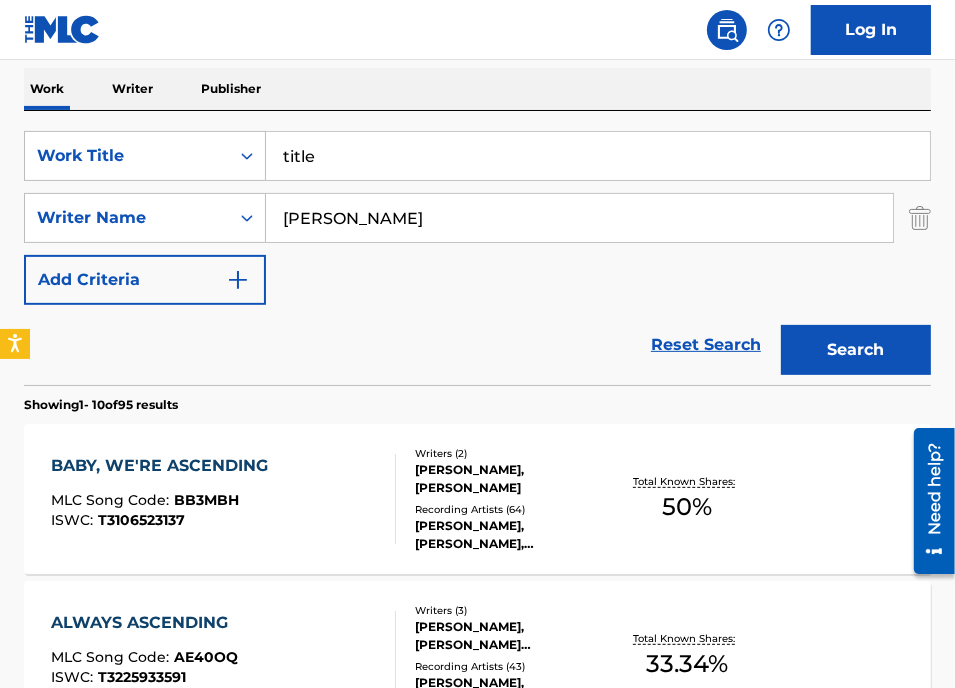 paste on "[PERSON_NAME]" 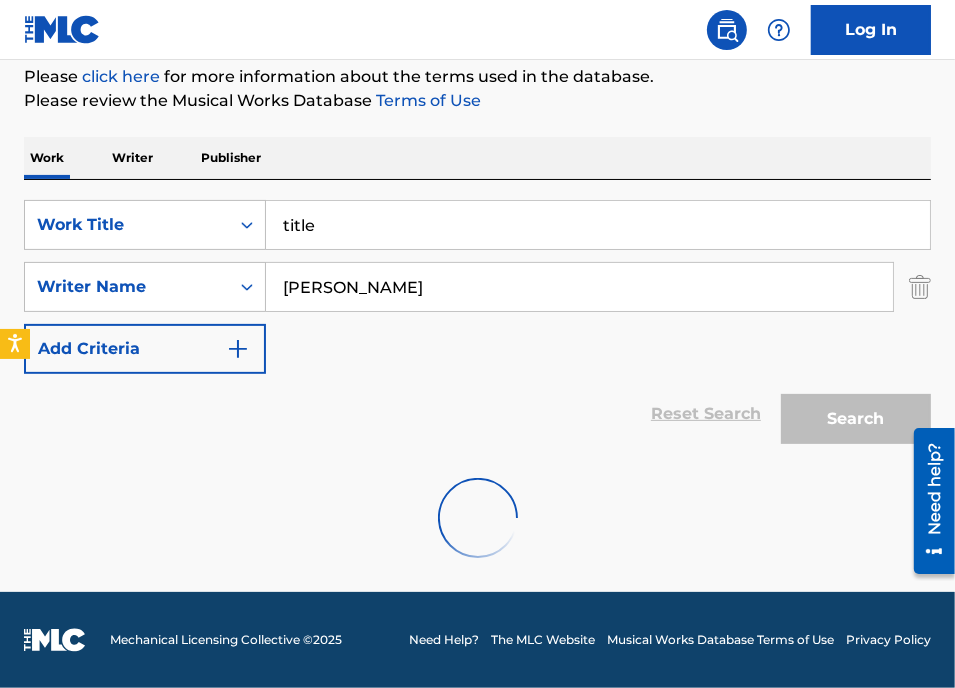 scroll, scrollTop: 304, scrollLeft: 0, axis: vertical 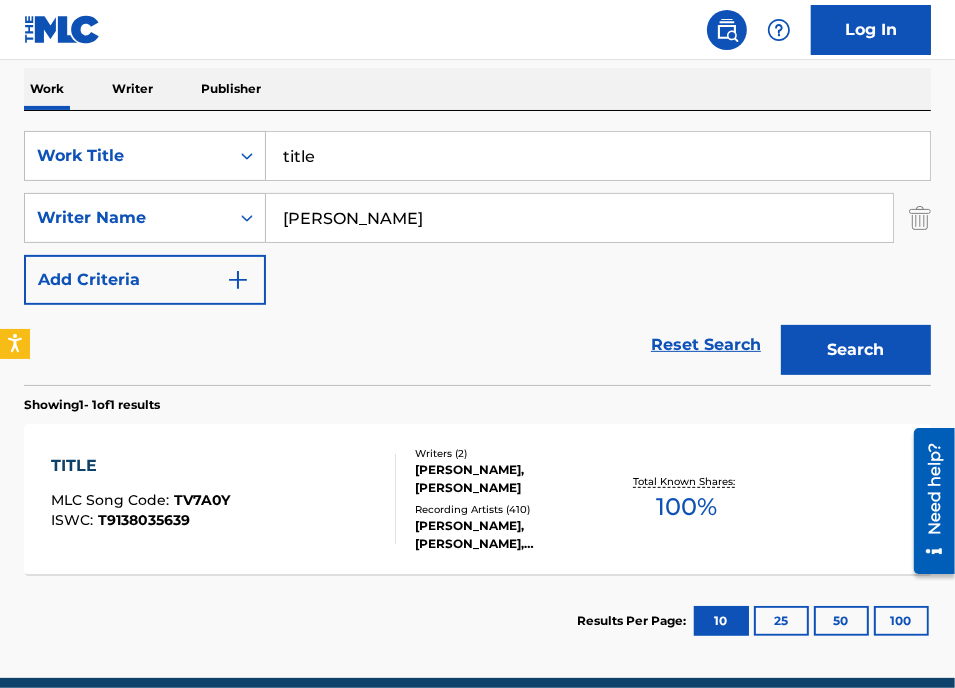 click on "title" at bounding box center (598, 156) 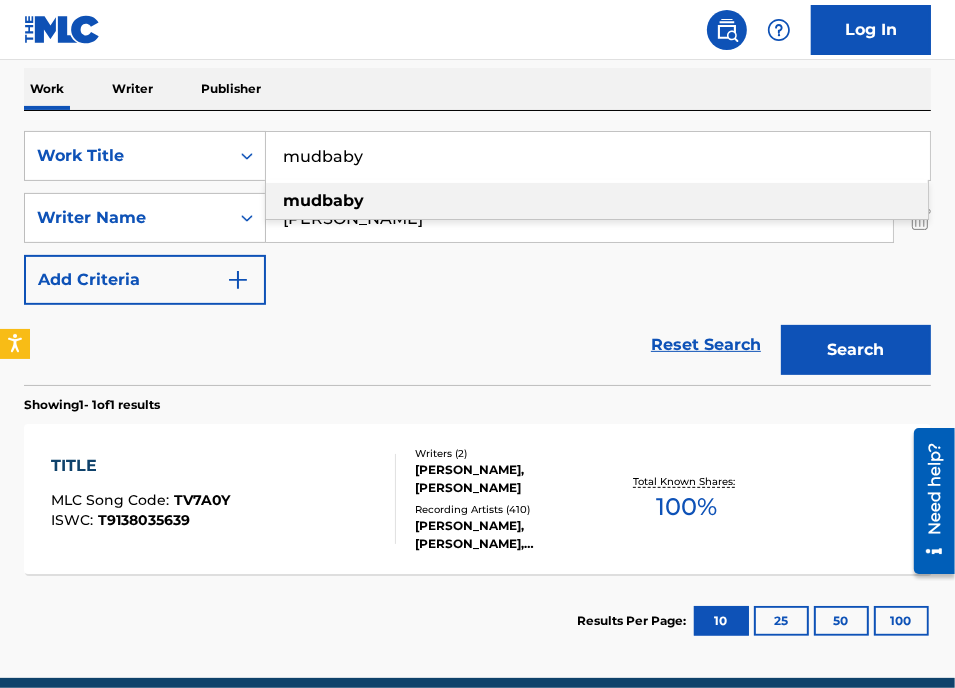 type on "mudbaby" 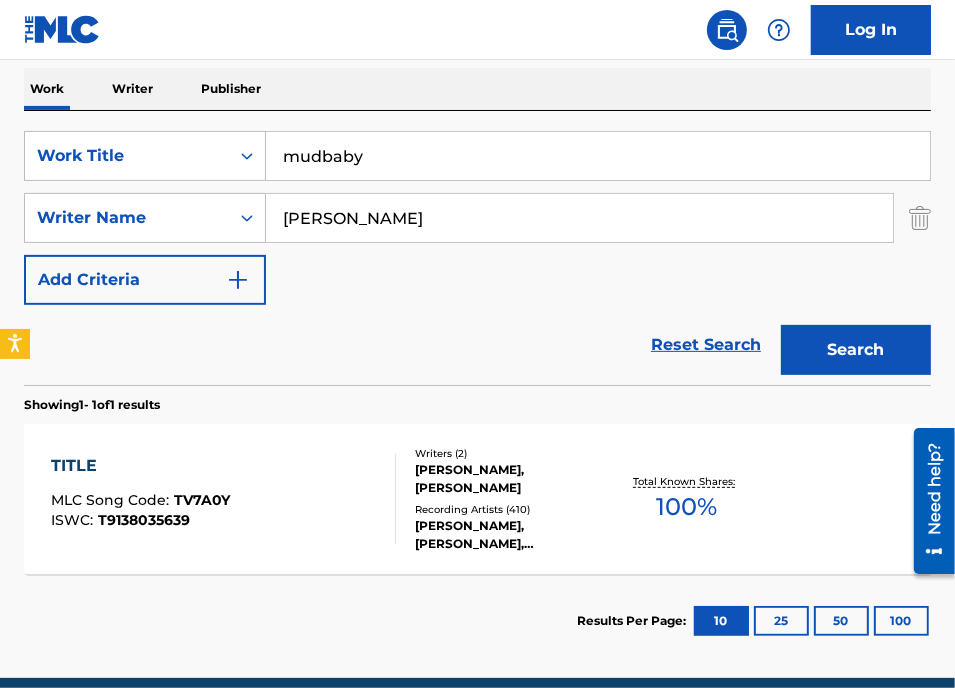 type on "[PERSON_NAME]" 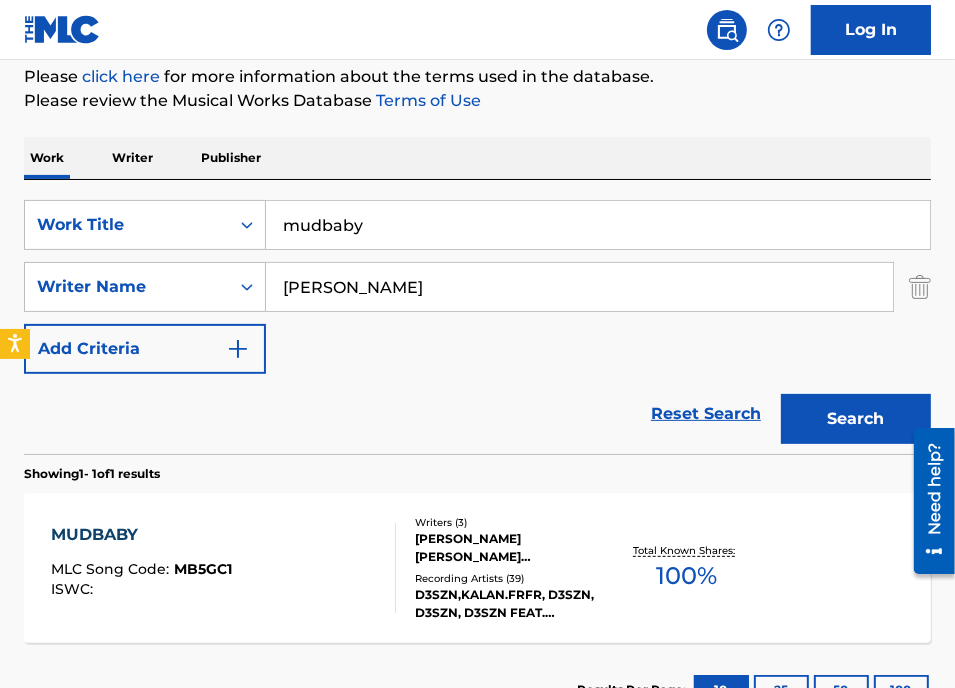 scroll, scrollTop: 304, scrollLeft: 0, axis: vertical 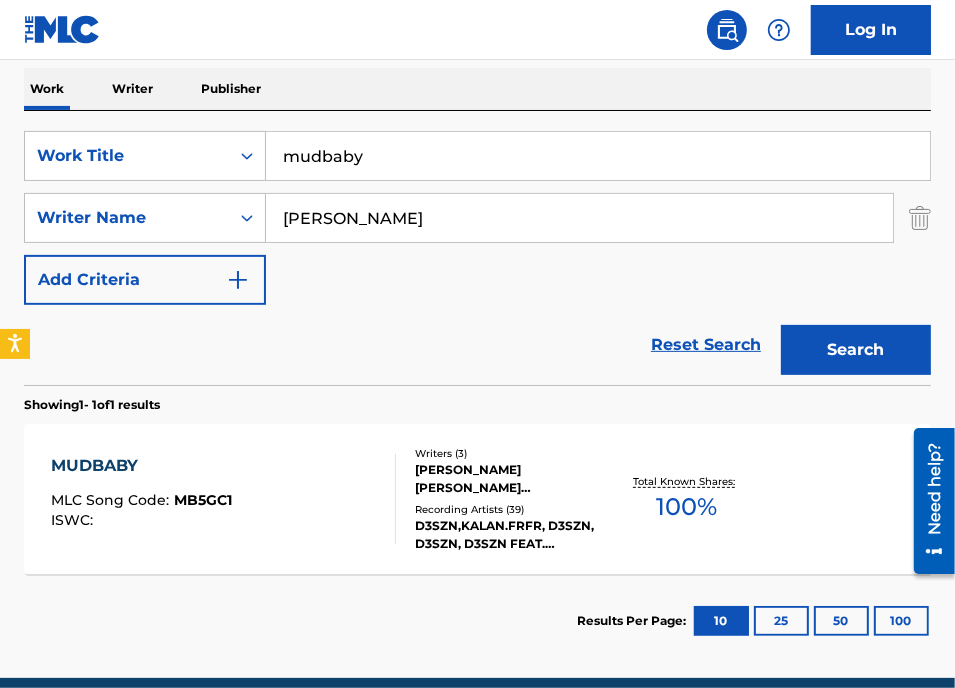 click on "mudbaby" at bounding box center [598, 156] 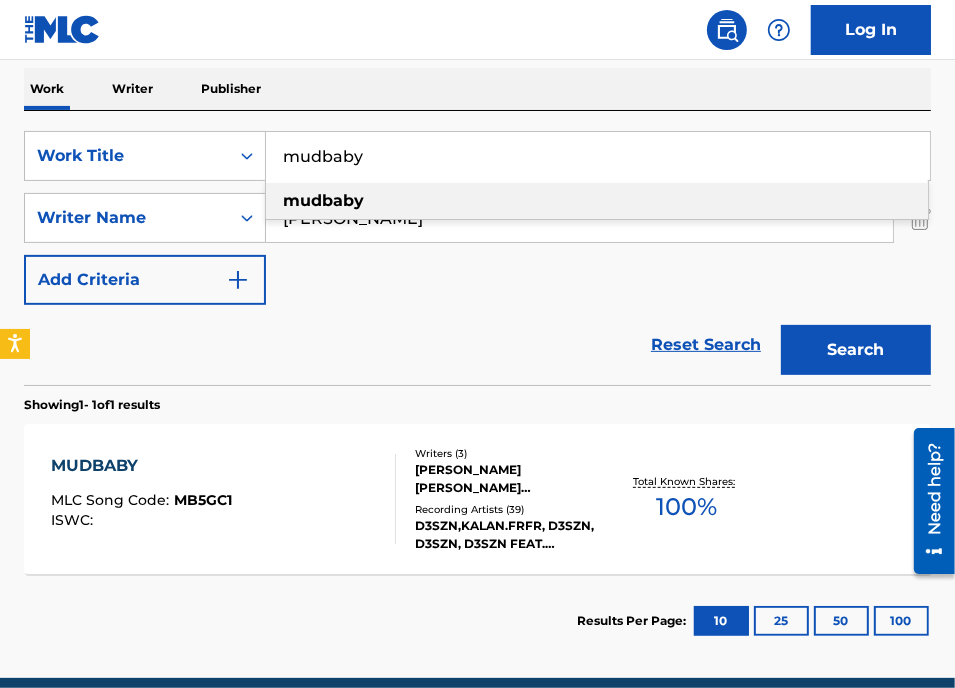 click on "mudbaby" at bounding box center (598, 156) 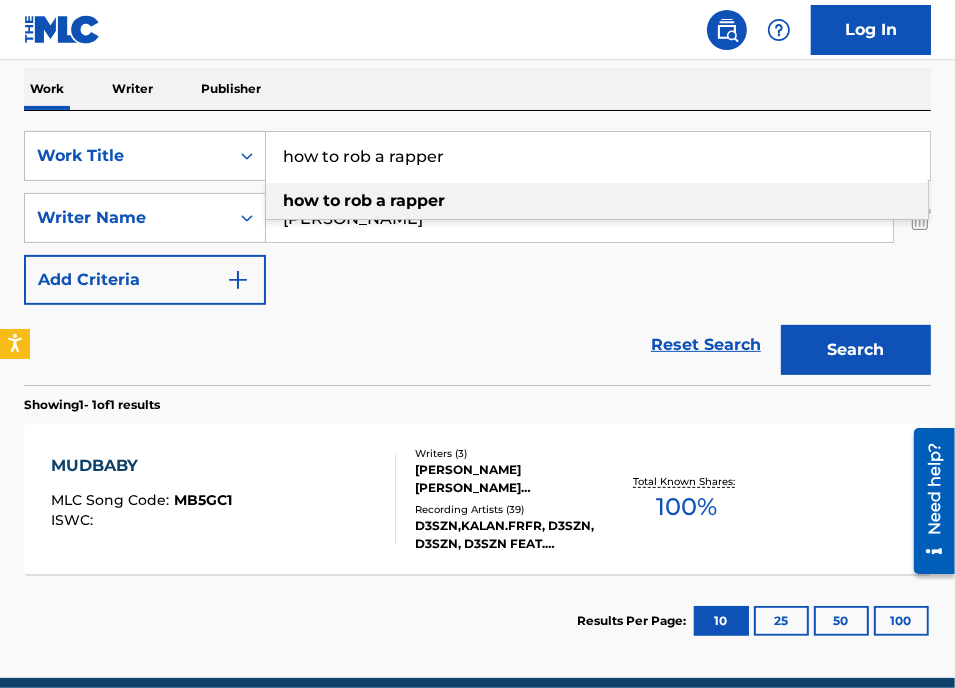 type on "how to rob a rapper" 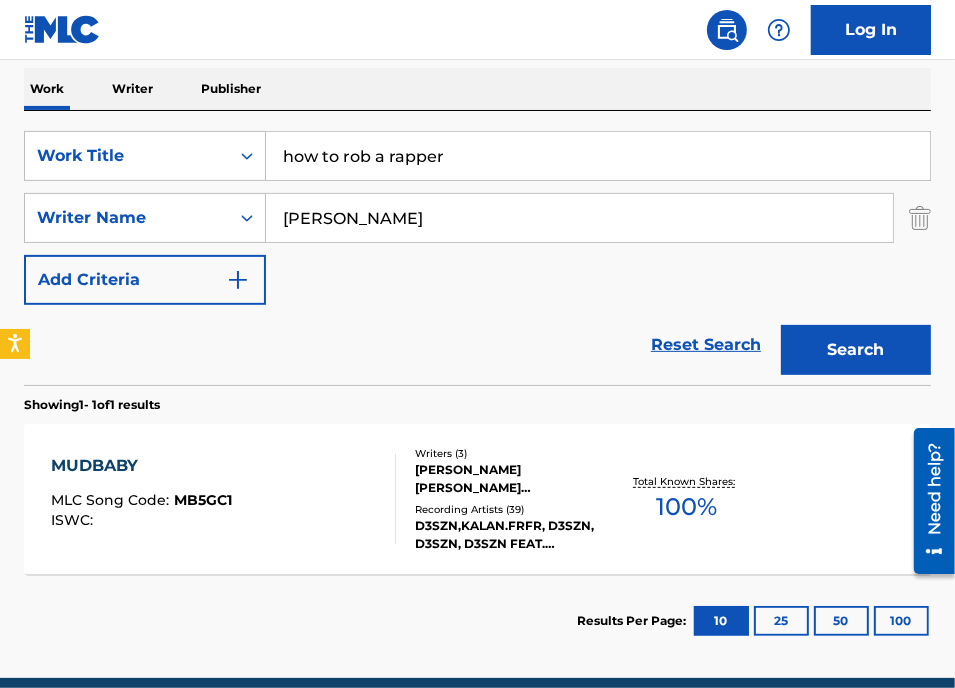 type on "[PERSON_NAME]" 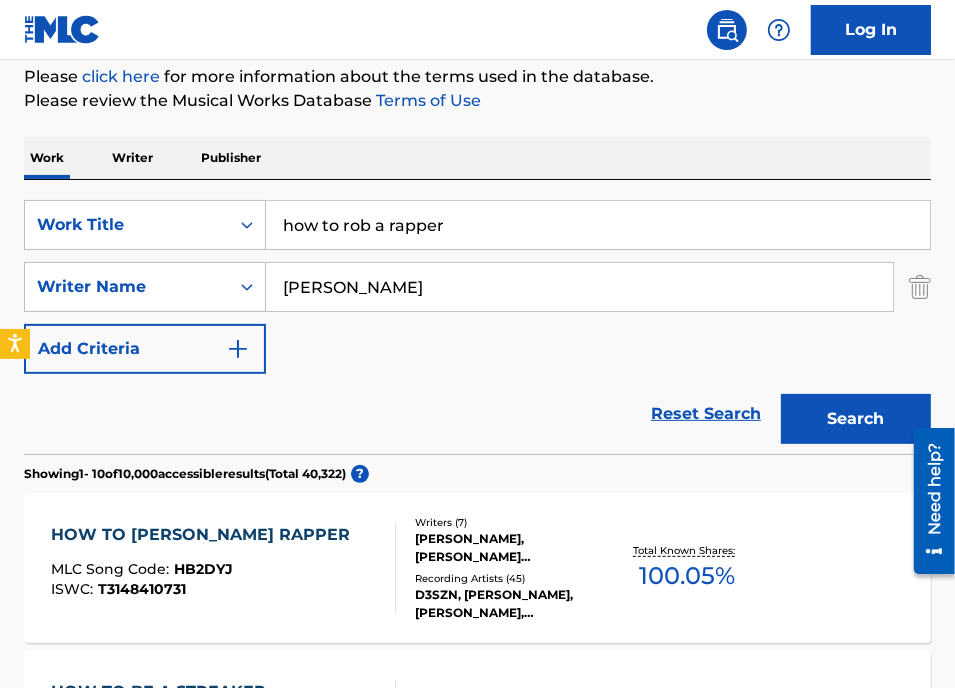 scroll, scrollTop: 304, scrollLeft: 0, axis: vertical 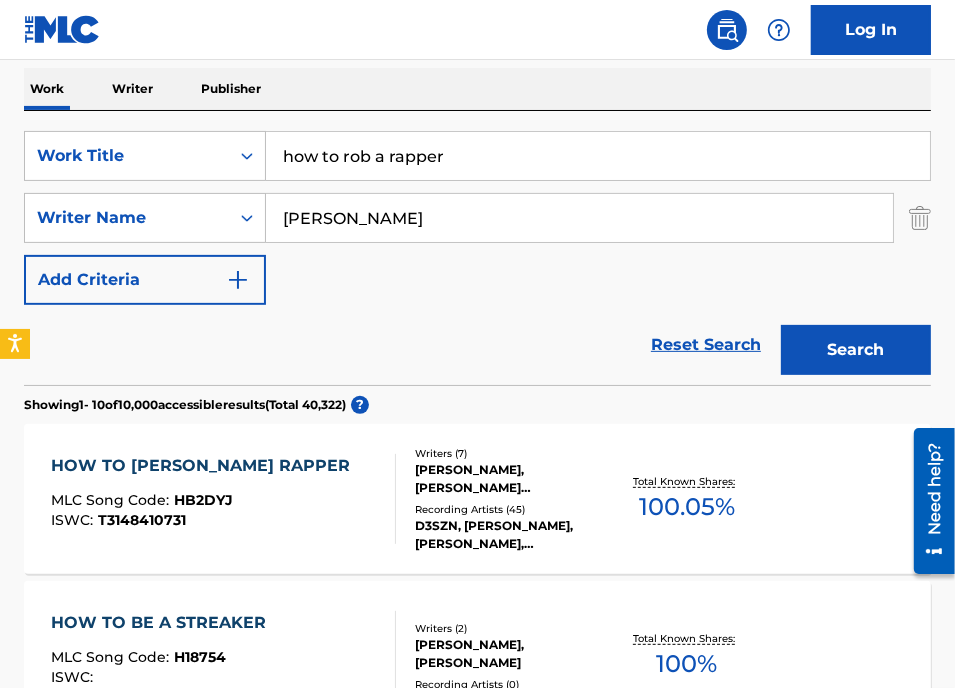 click on "how to rob a rapper" at bounding box center [598, 156] 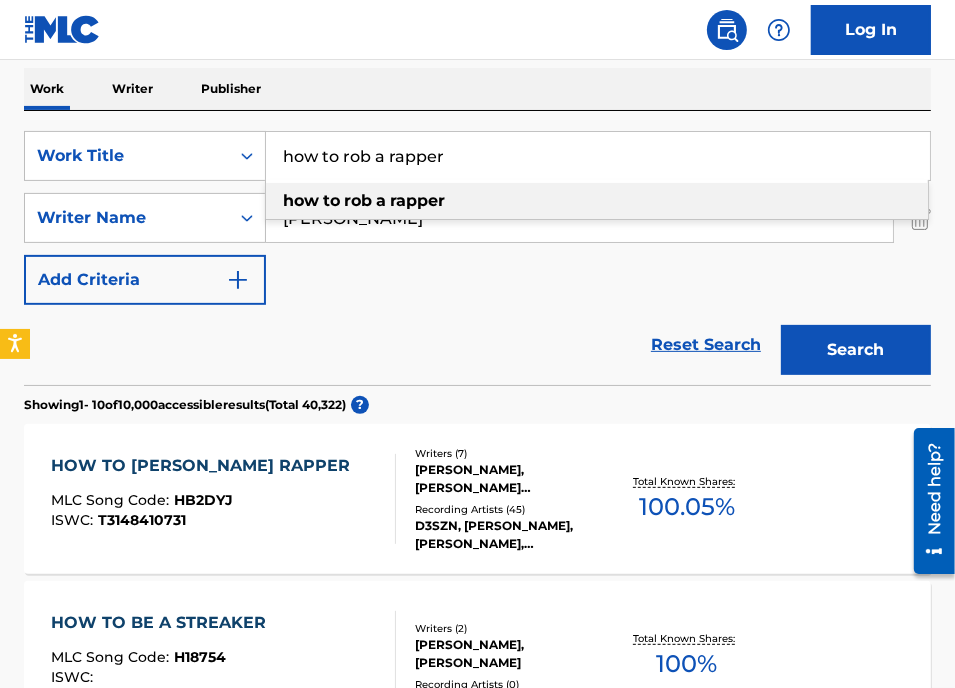click on "how to rob a rapper" at bounding box center (598, 156) 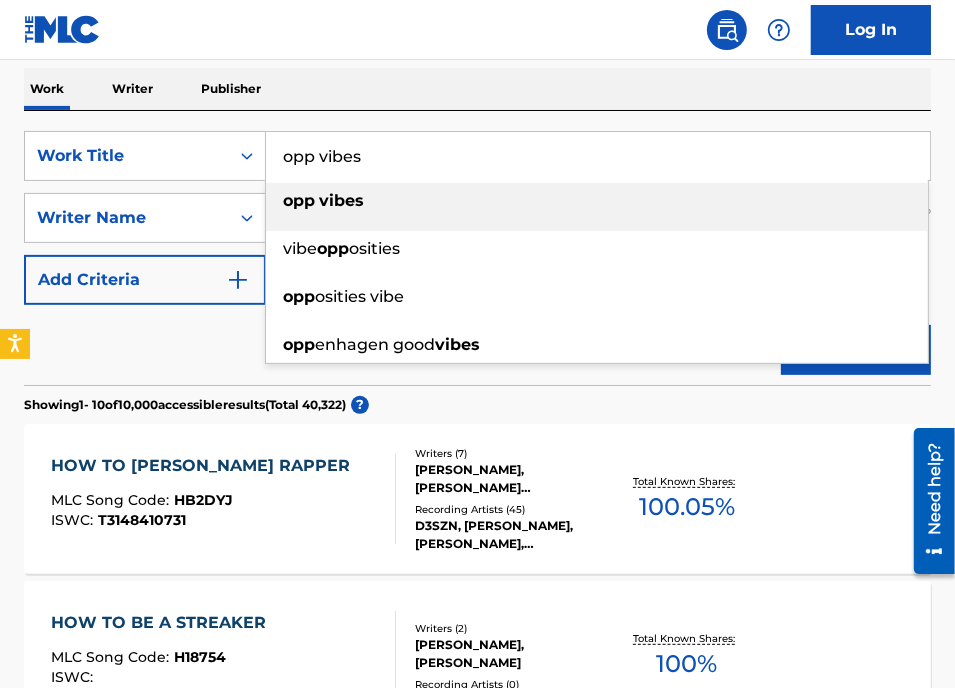 type on "opp vibes" 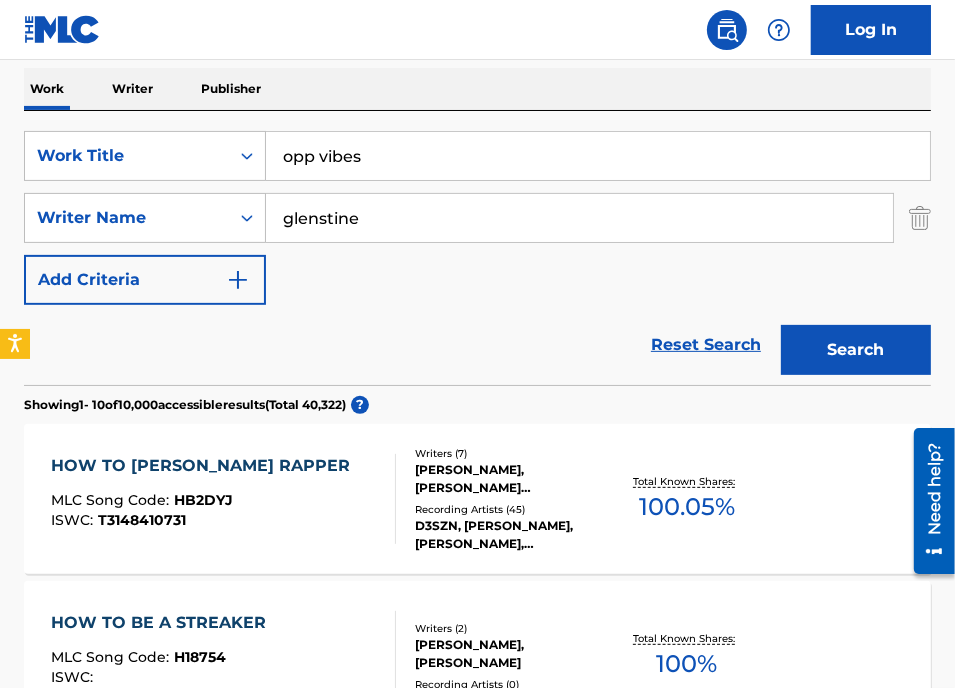 type on "glenstine" 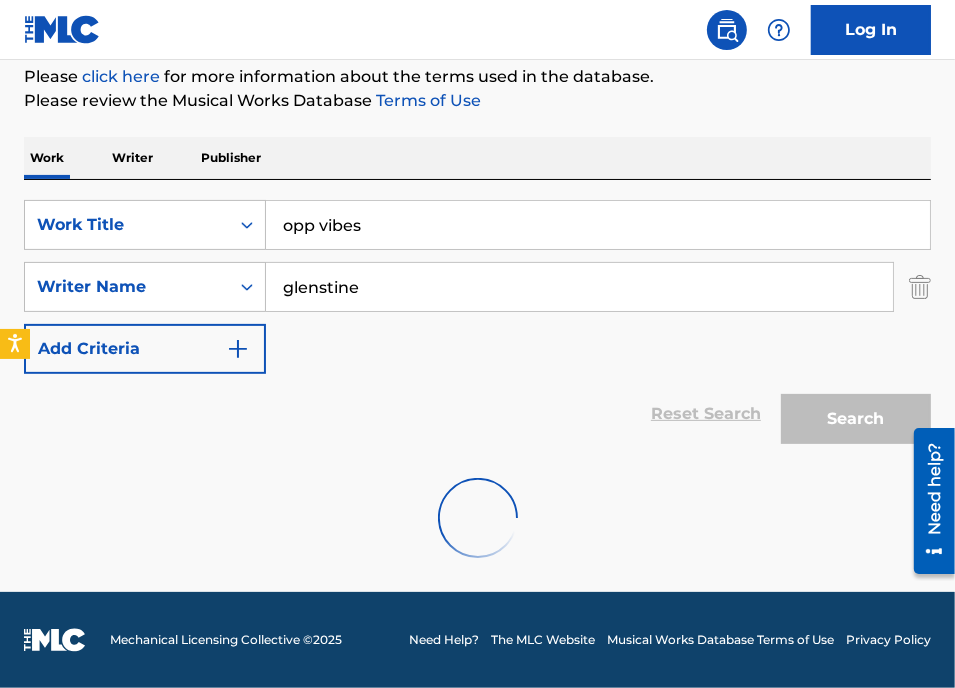 scroll, scrollTop: 304, scrollLeft: 0, axis: vertical 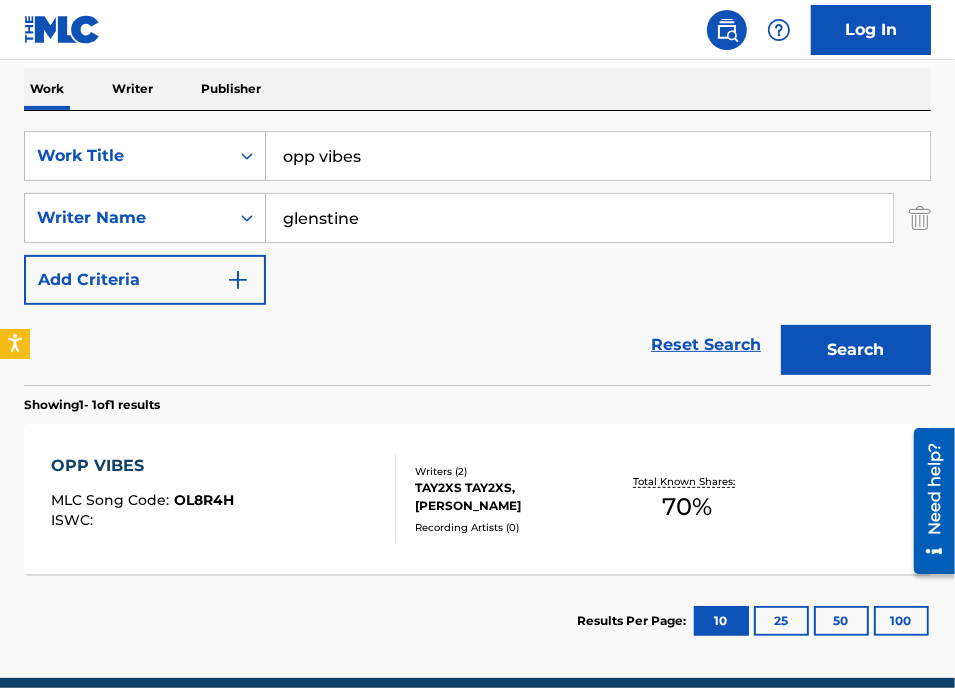 click on "opp vibes" at bounding box center [598, 156] 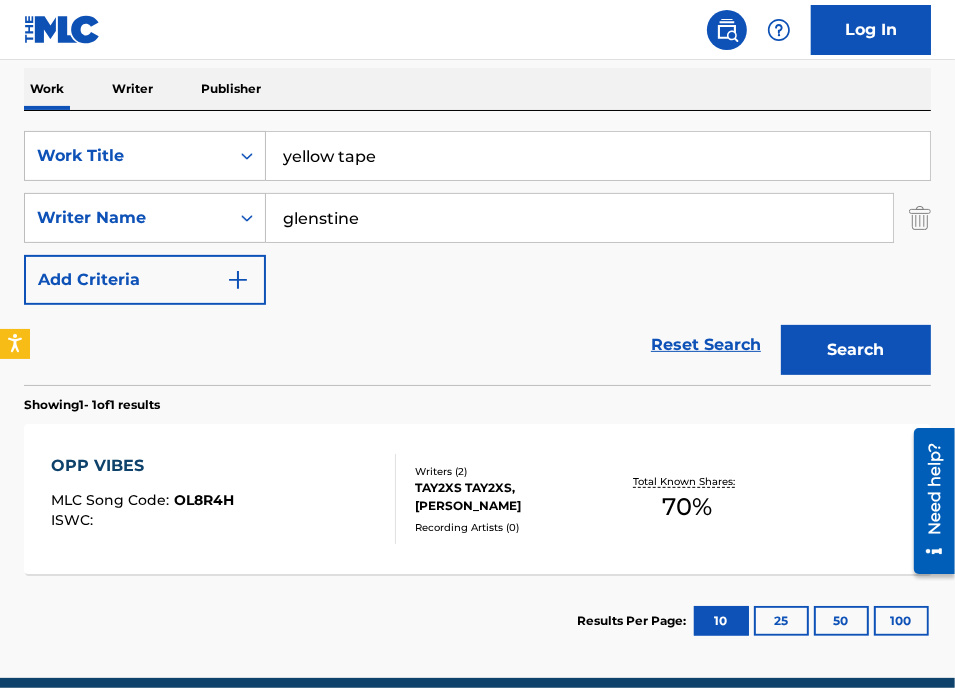 click on "Search" at bounding box center (856, 350) 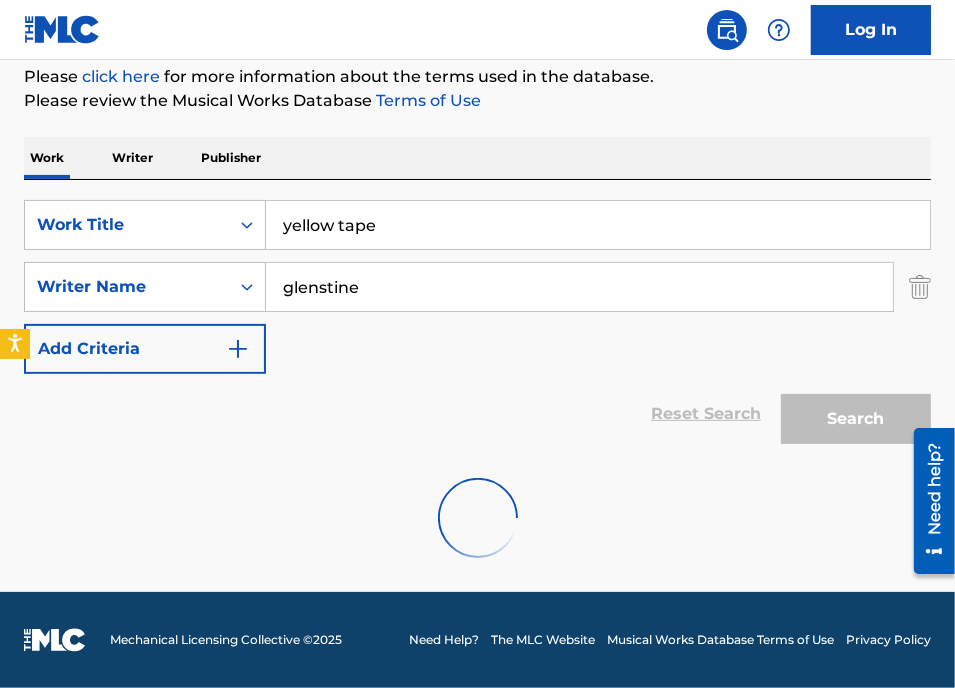 scroll, scrollTop: 304, scrollLeft: 0, axis: vertical 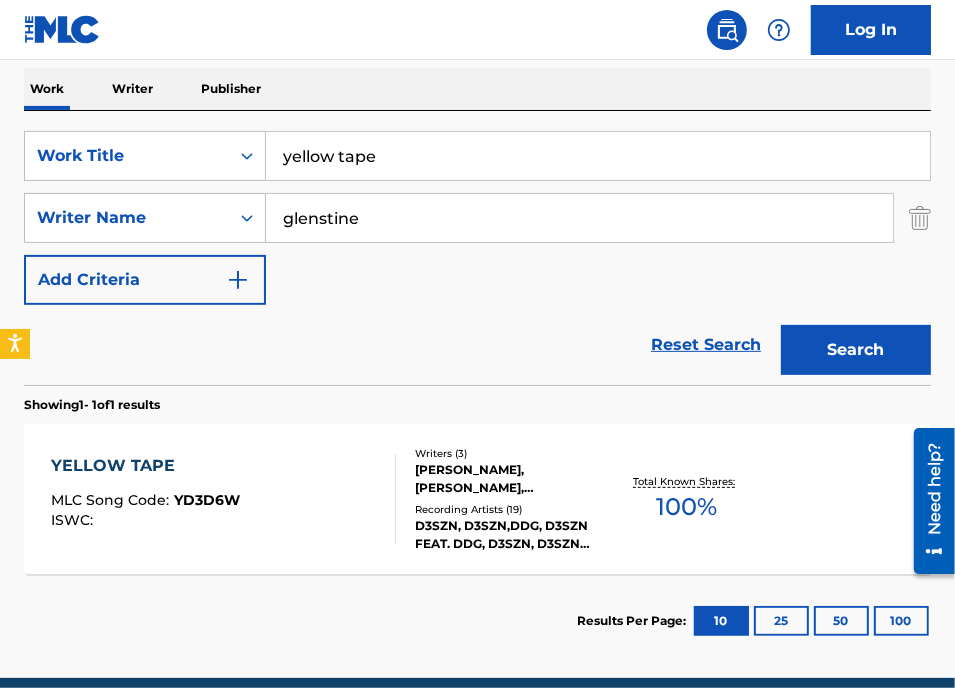 click on "yellow tape" at bounding box center [598, 156] 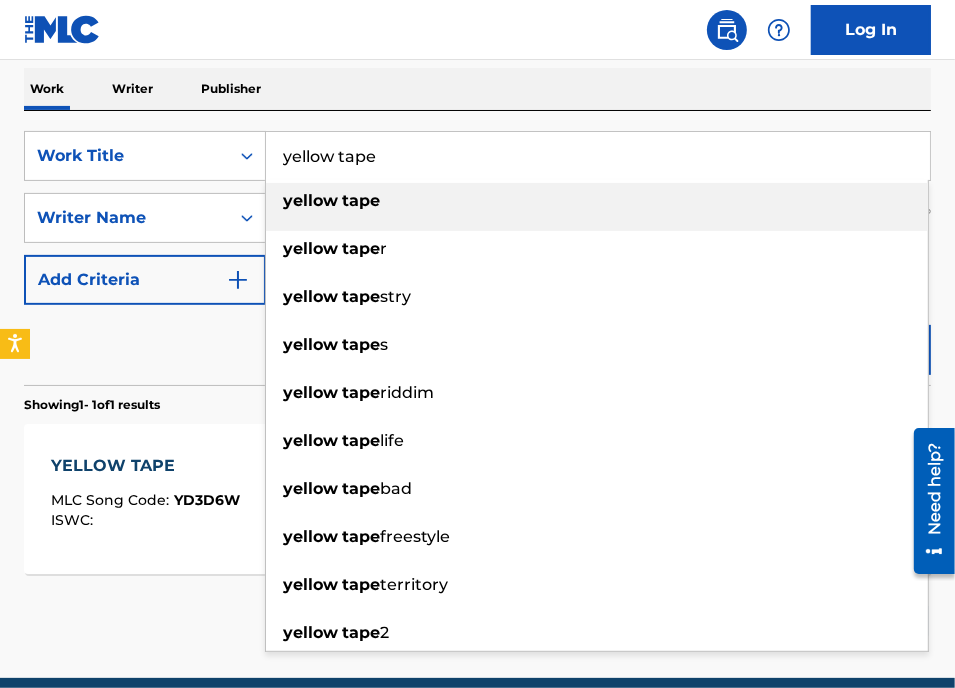 click on "yellow tape" at bounding box center (598, 156) 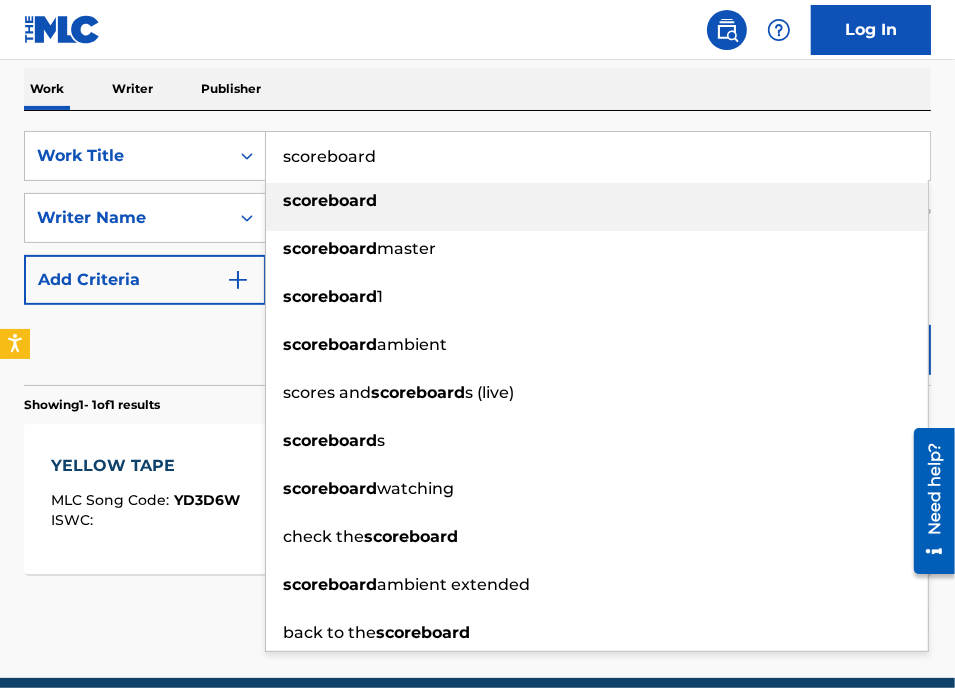 type on "scoreboard" 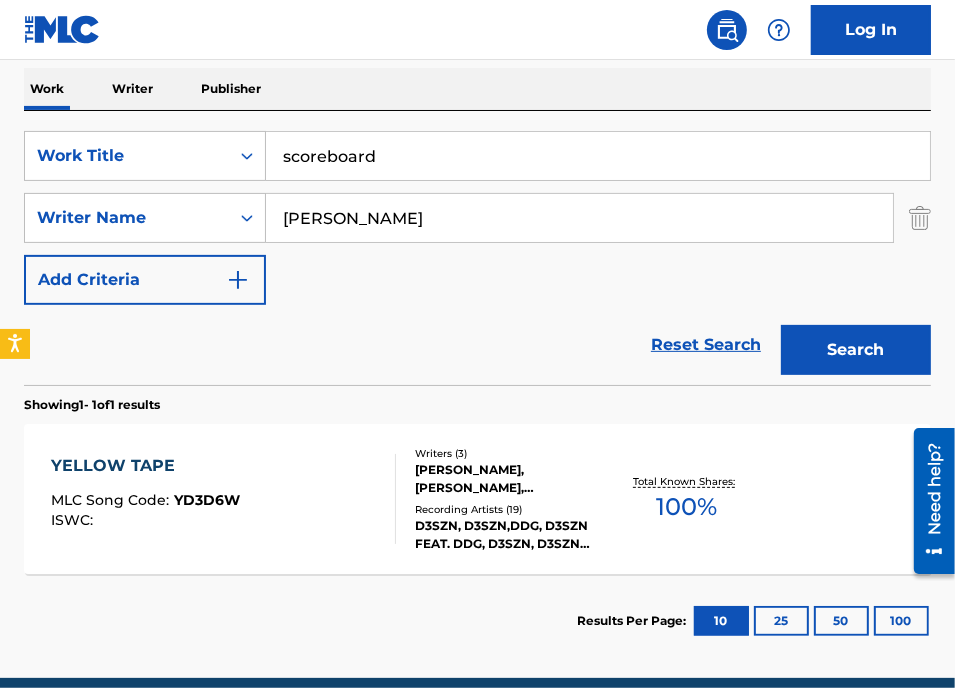type on "[PERSON_NAME]" 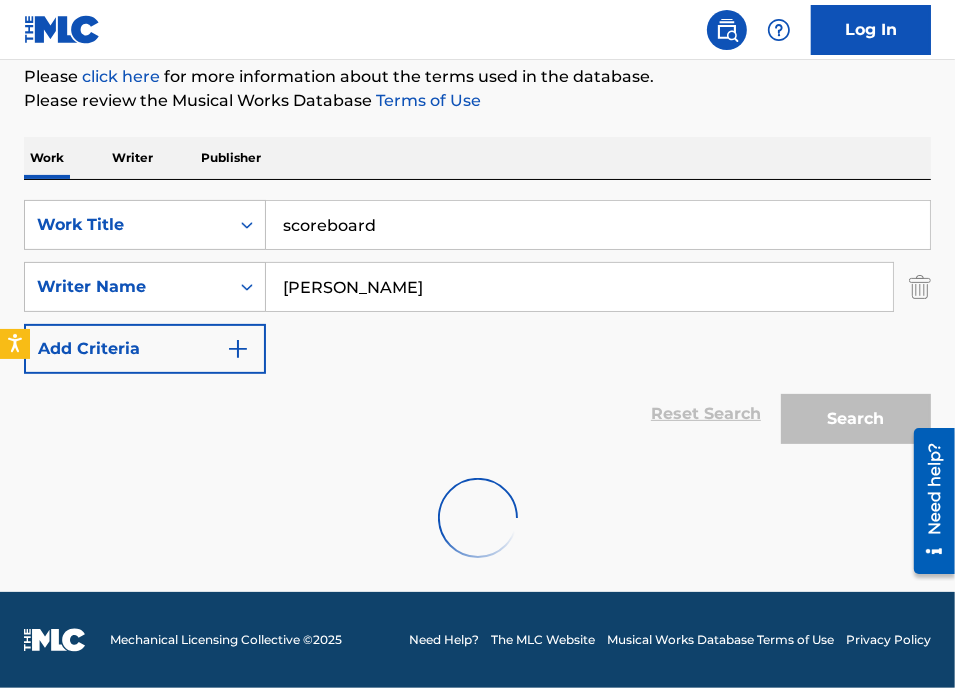 scroll, scrollTop: 304, scrollLeft: 0, axis: vertical 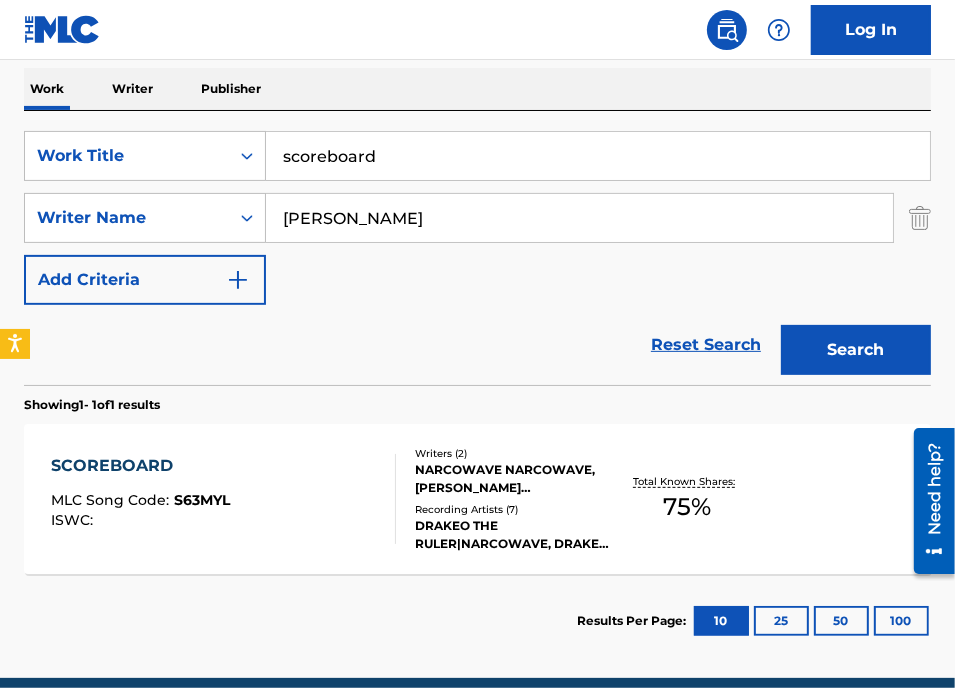 click on "scoreboard" at bounding box center (598, 156) 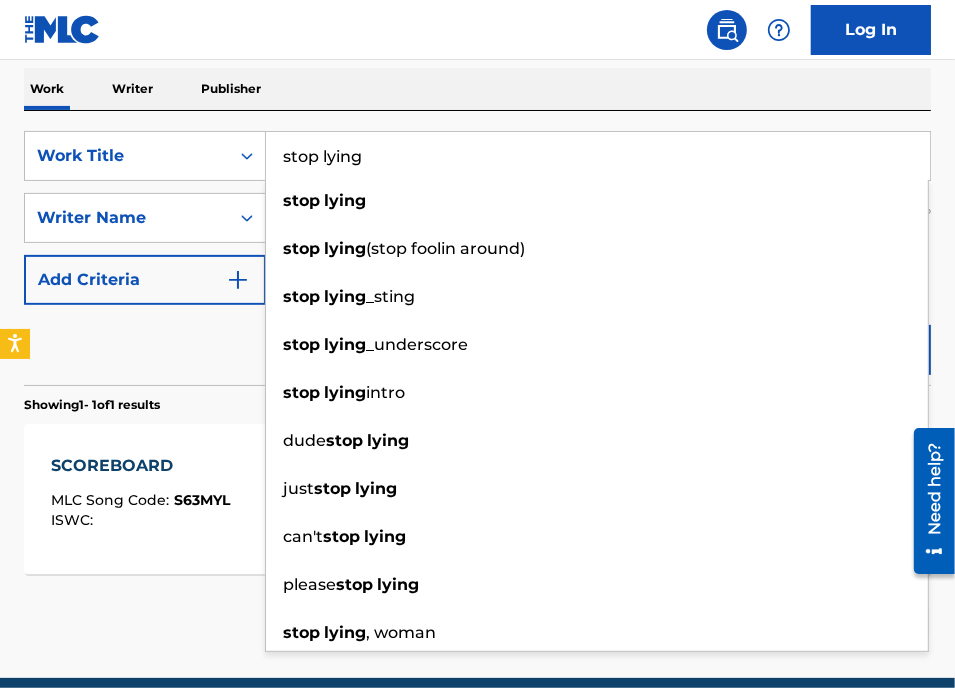 click on "Reset Search Search" at bounding box center [477, 345] 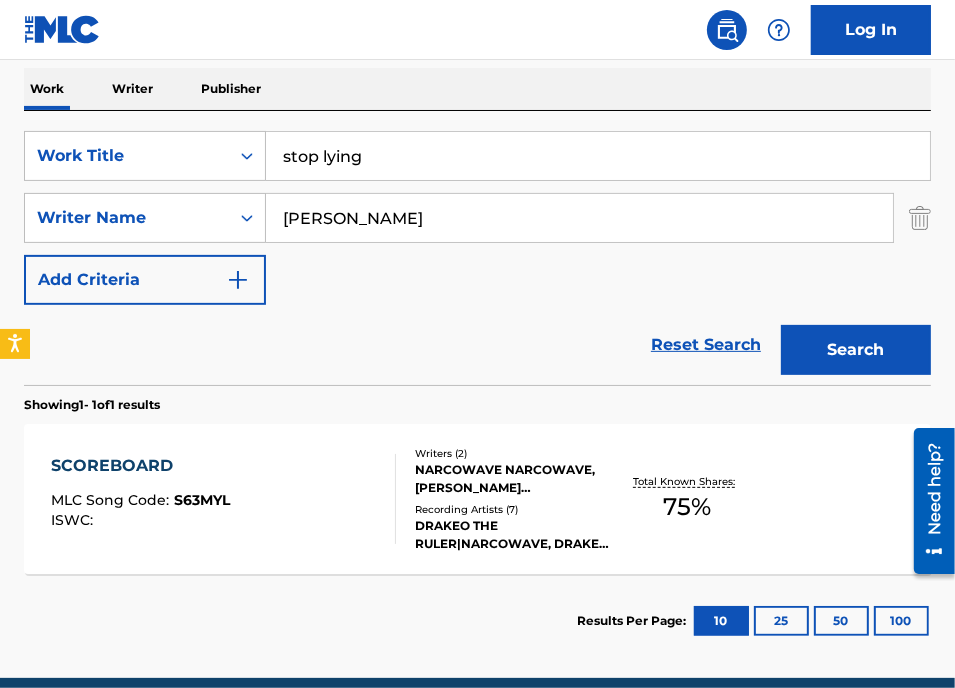 click on "Search" at bounding box center (856, 350) 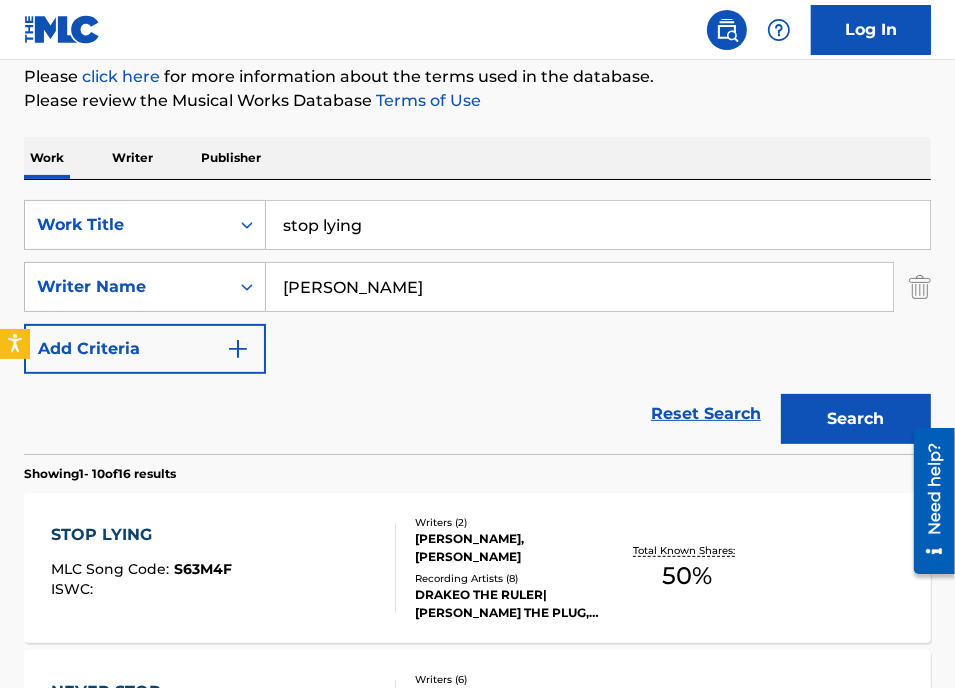 scroll, scrollTop: 304, scrollLeft: 0, axis: vertical 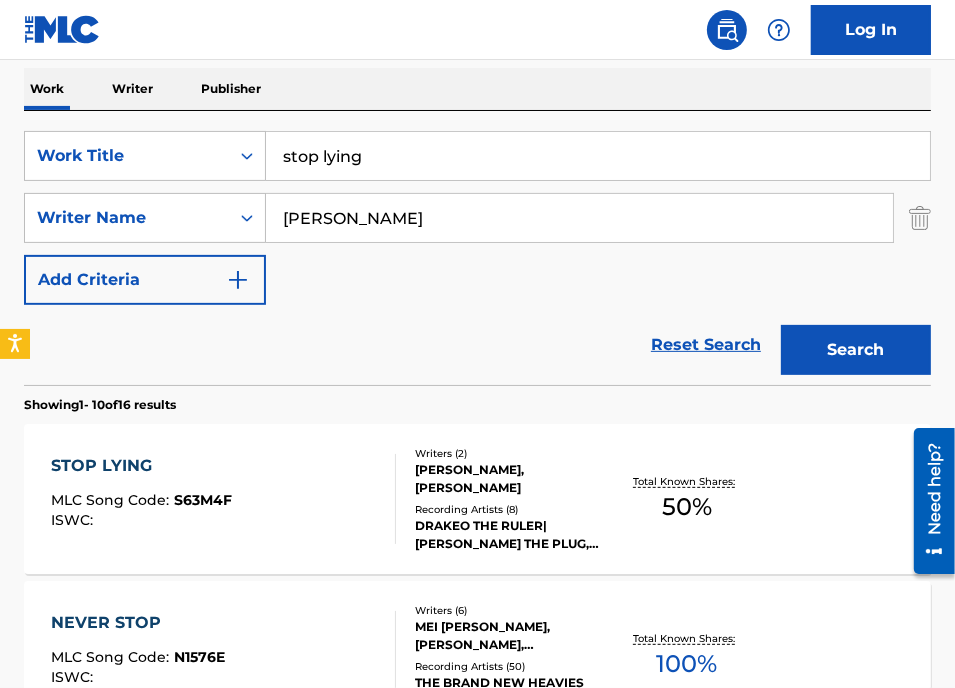 click on "SearchWithCriteria372805ca-36c2-4783-b4b4-621b9d0826bd Work Title stop lying SearchWithCriteria0fb5bcb3-9692-4687-8fb4-2a7ea6a75e69 Writer Name [PERSON_NAME] Add Criteria" at bounding box center (477, 218) 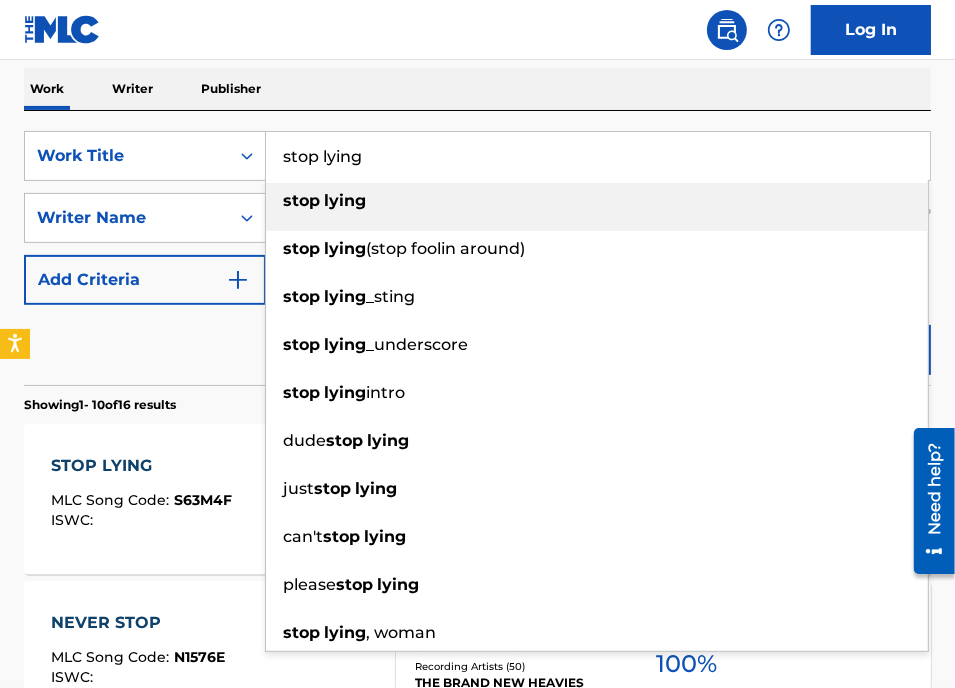 click on "stop lying" at bounding box center (598, 156) 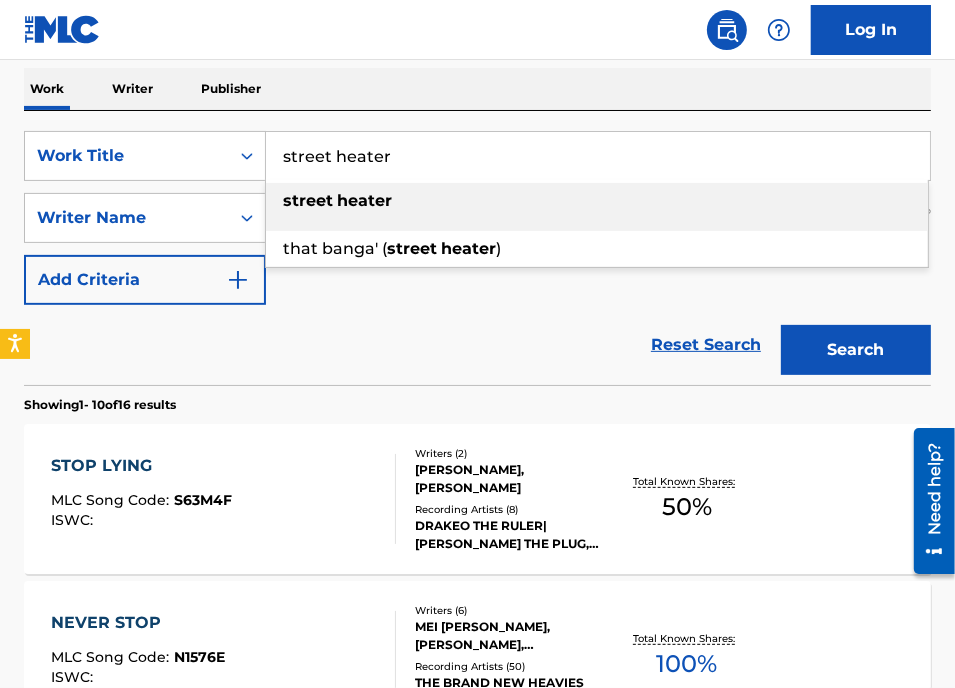 type on "street heater" 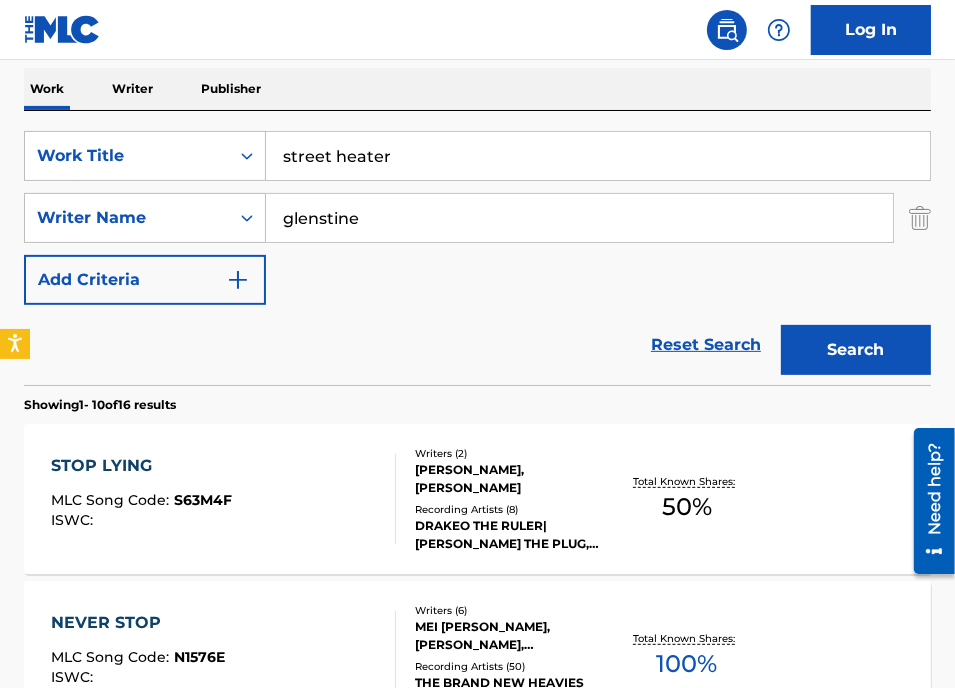 type on "glenstine" 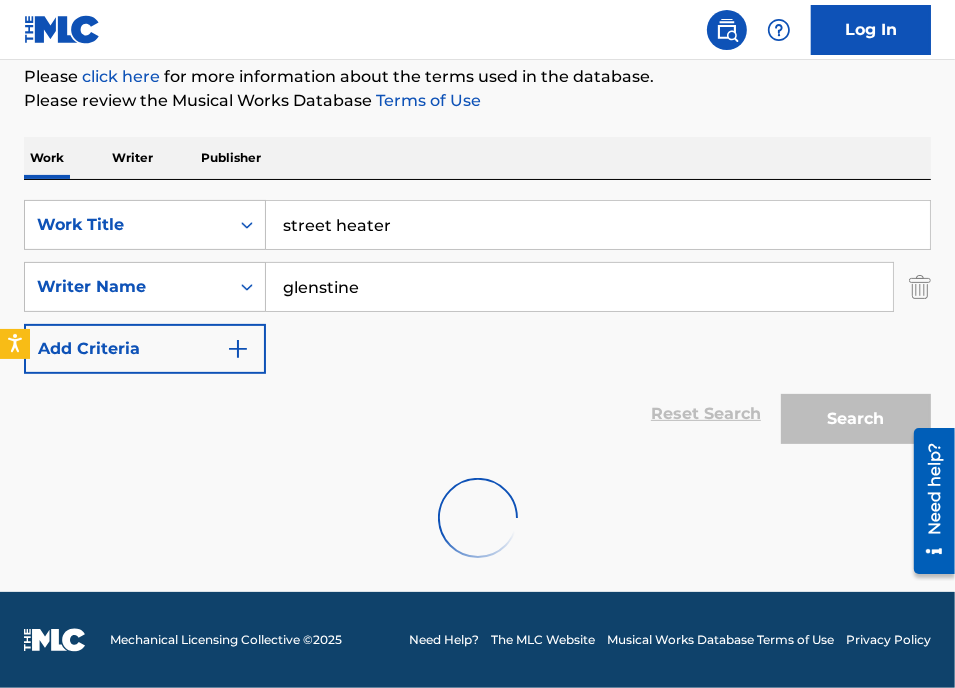 scroll, scrollTop: 304, scrollLeft: 0, axis: vertical 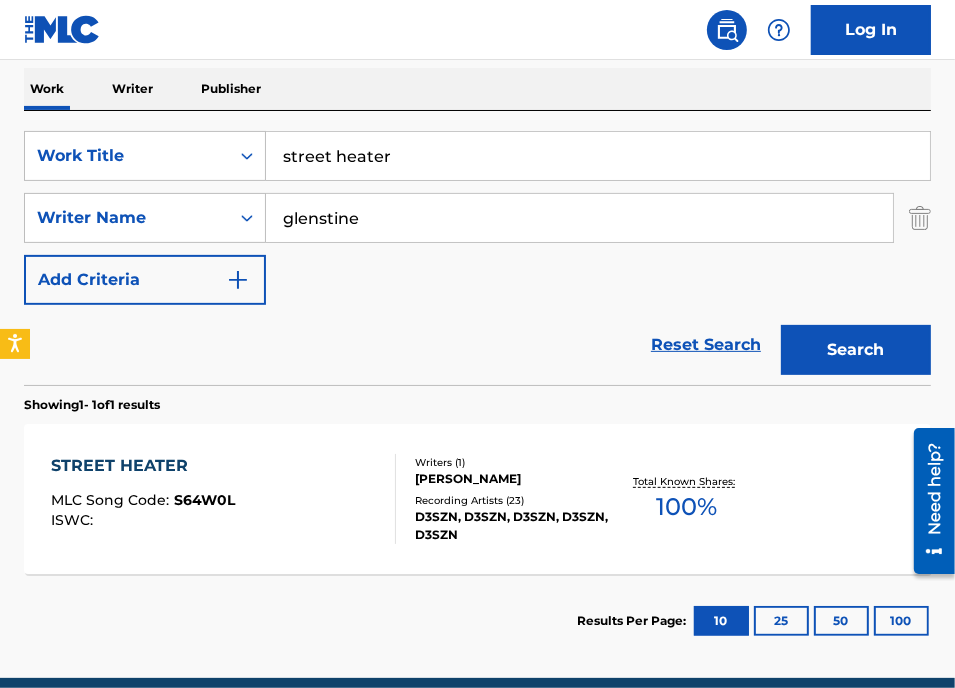 click on "SearchWithCriteria372805ca-36c2-4783-b4b4-621b9d0826bd Work Title street heater SearchWithCriteria0fb5bcb3-9692-4687-8fb4-2a7ea6a75e69 Writer Name glenstine Add Criteria" at bounding box center [477, 218] 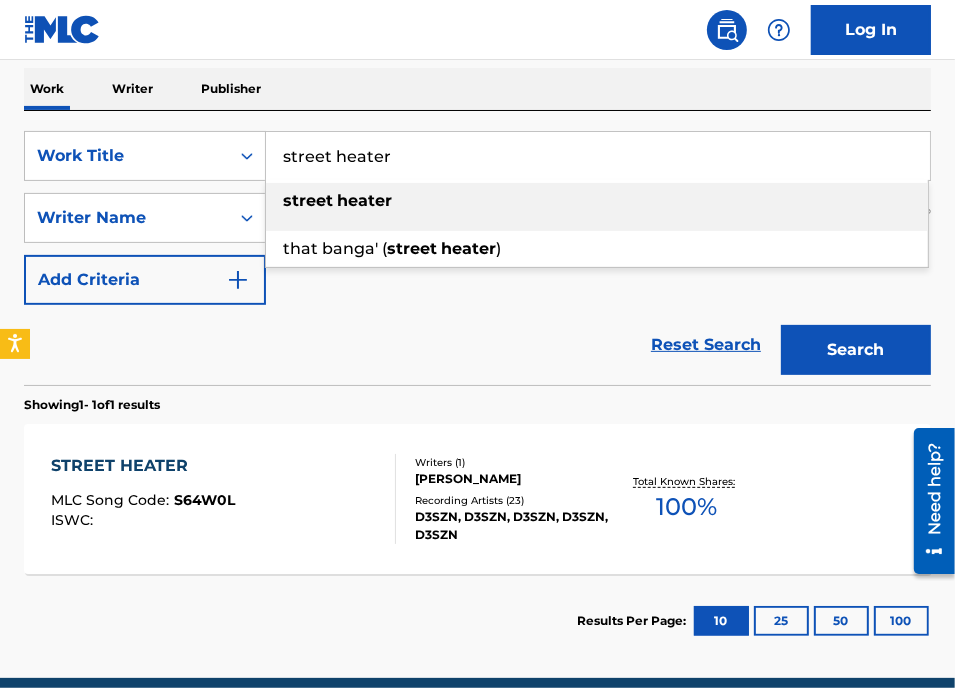click on "street heater" at bounding box center [598, 156] 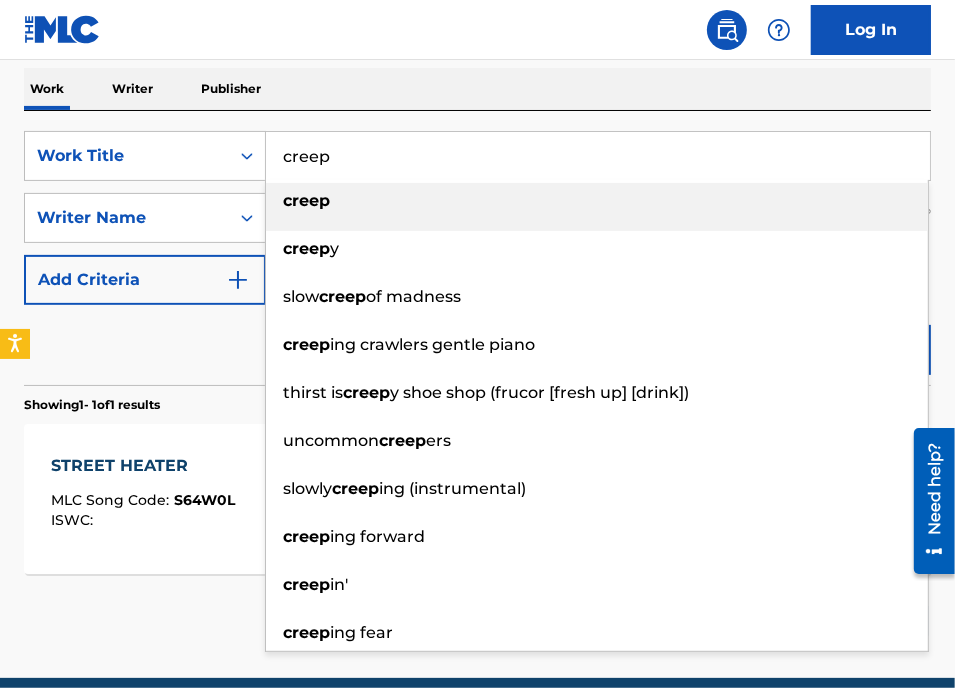 click on "SearchWithCriteria372805ca-36c2-4783-b4b4-621b9d0826bd Work Title creep creep creep y slow  creep  of madness creep ing crawlers gentle piano thirst is  creep y shoe shop (frucor [fresh up] [drink]) uncommon  creep ers slowly  creep ing (instrumental) creep ing forward creep in' creep ing fear SearchWithCriteria0fb5bcb3-9692-4687-8fb4-2a7ea6a75e69 Writer Name glenstine Add Criteria Reset Search Search" at bounding box center (477, 248) 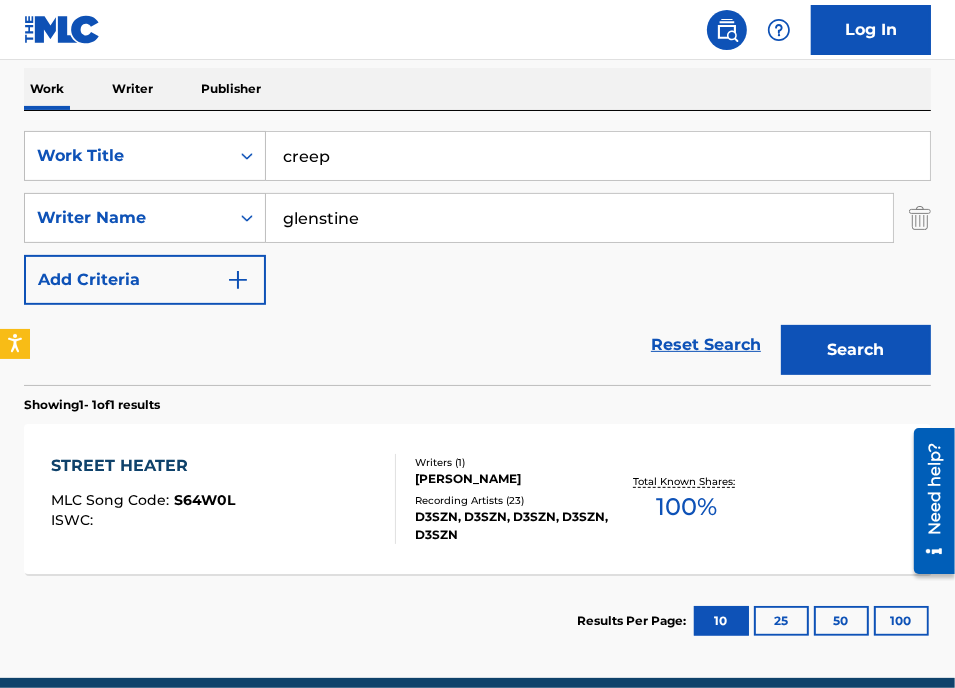 click on "Search" at bounding box center [856, 350] 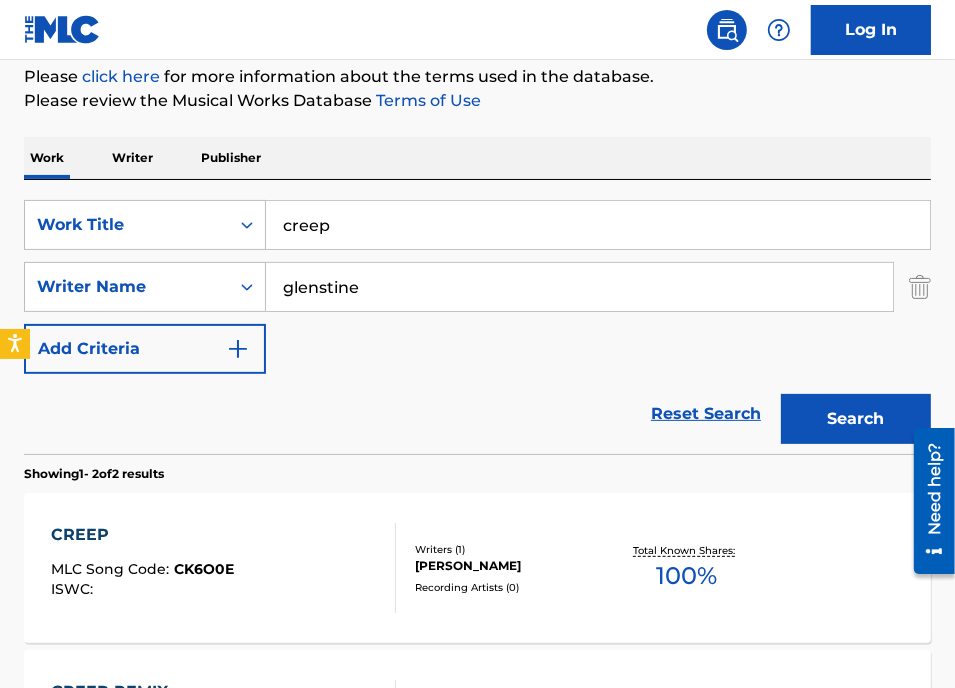 scroll, scrollTop: 304, scrollLeft: 0, axis: vertical 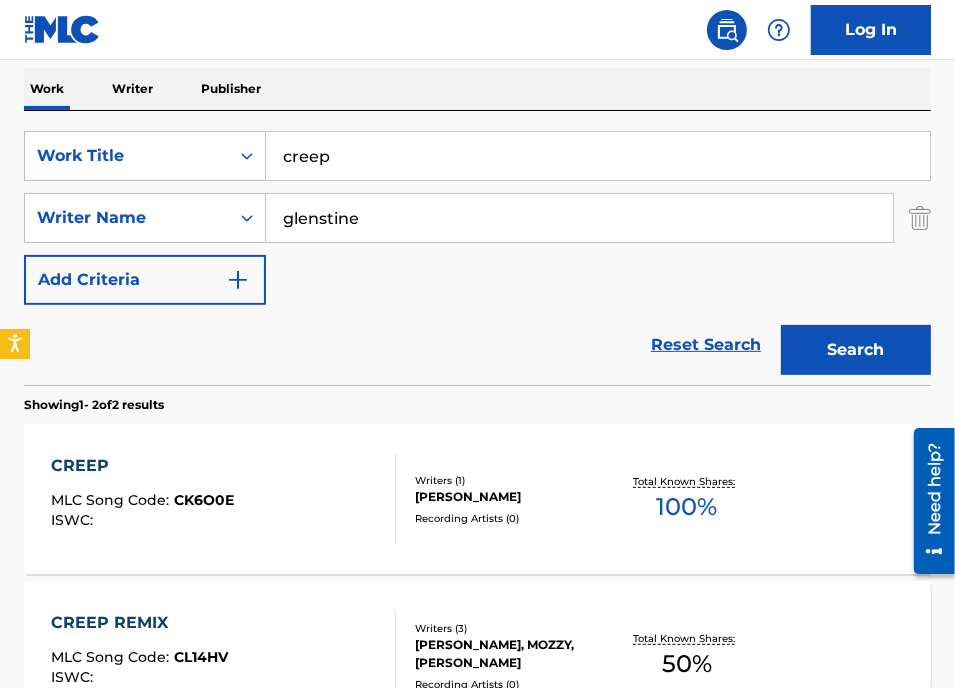 click on "creep" at bounding box center (598, 156) 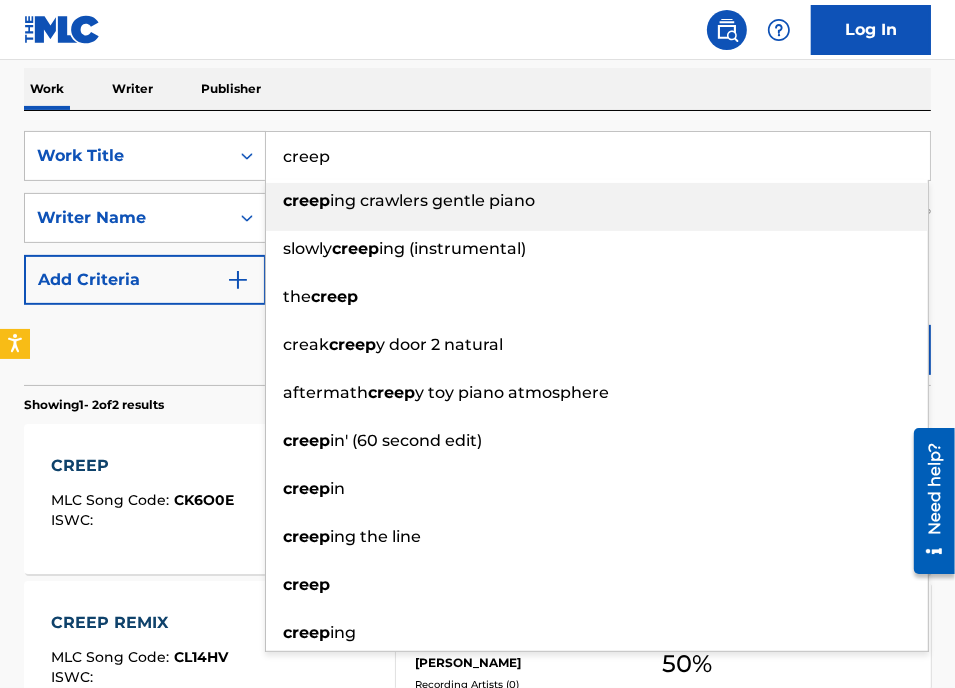 click on "creep" at bounding box center (598, 156) 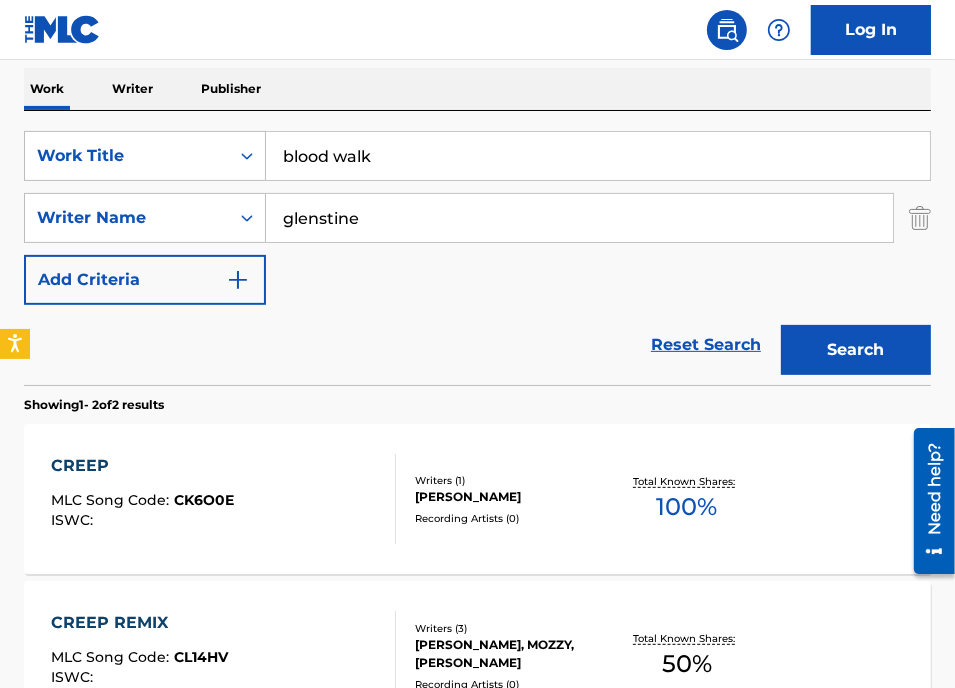 click on "Reset Search Search" at bounding box center [477, 345] 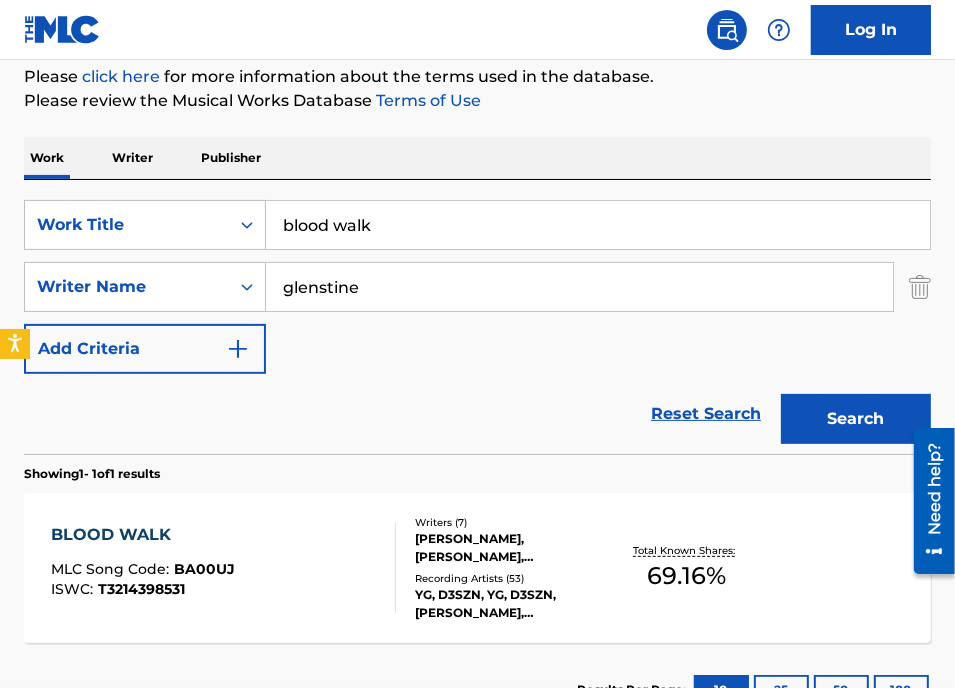 scroll, scrollTop: 304, scrollLeft: 0, axis: vertical 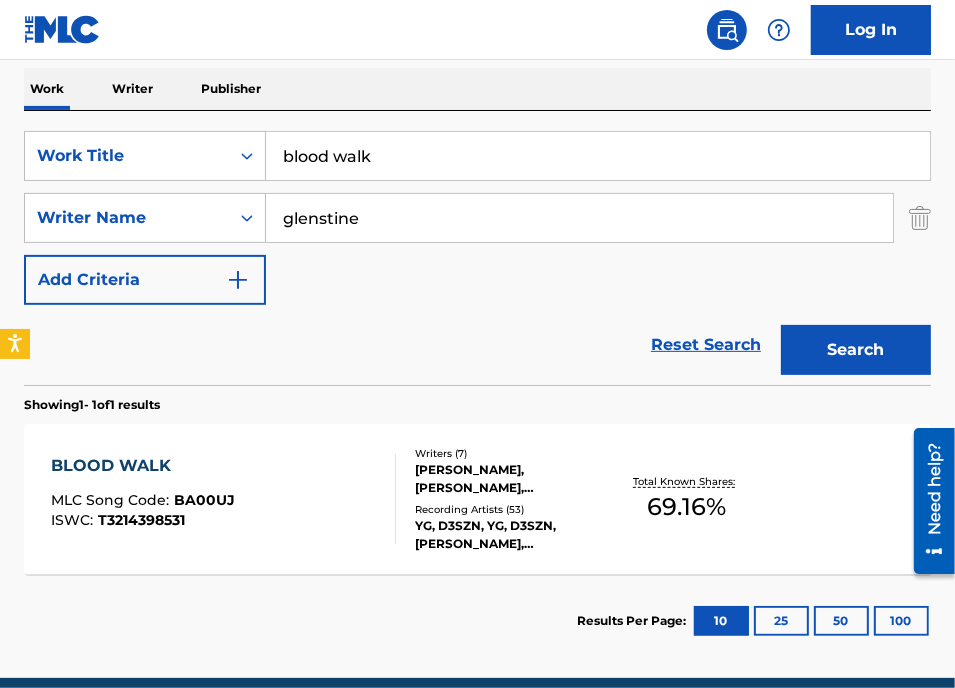 click on "blood walk" at bounding box center (598, 156) 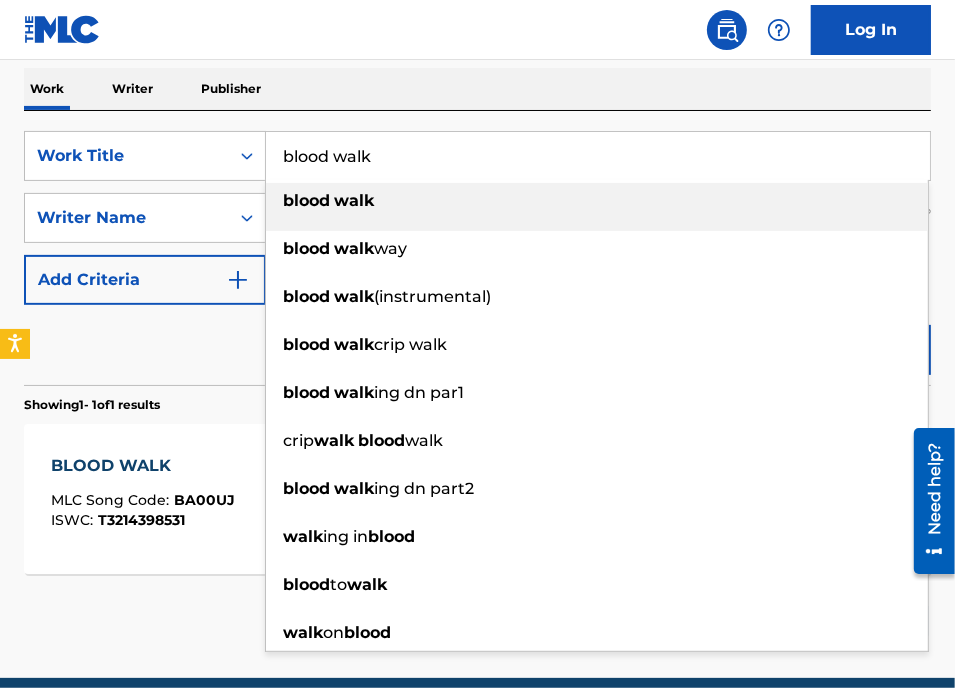 click on "blood walk" at bounding box center (598, 156) 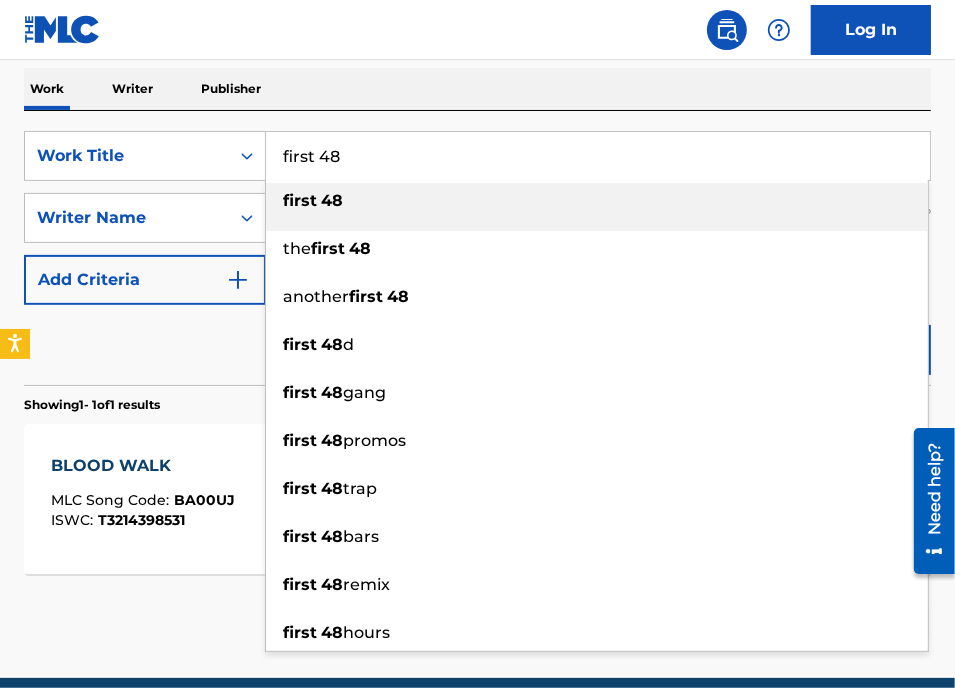 type on "first 48" 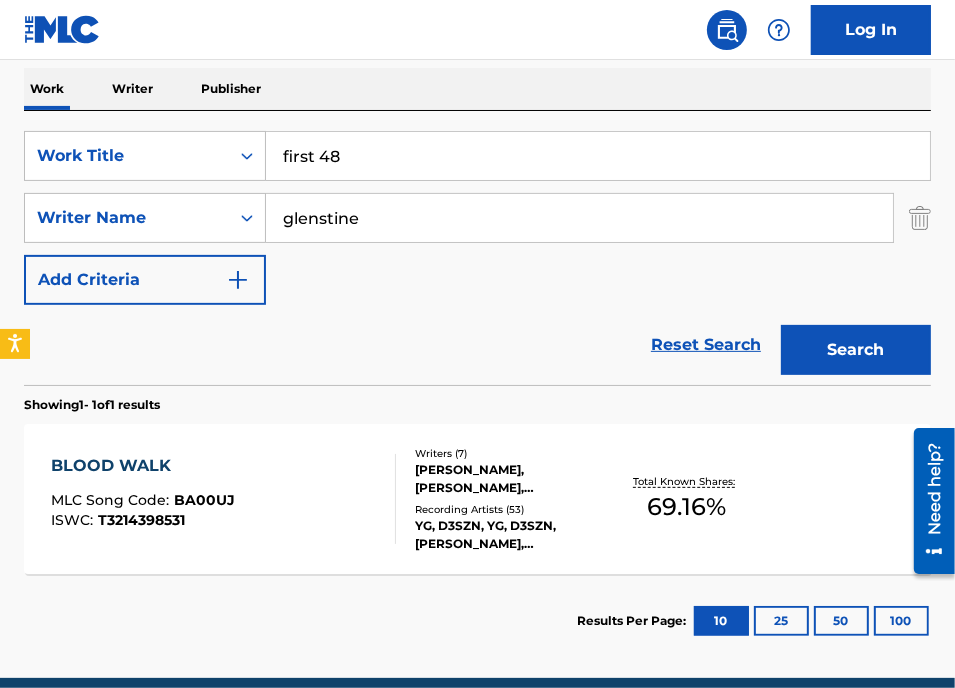 click on "Recording Artists ( 53 )" at bounding box center (513, 509) 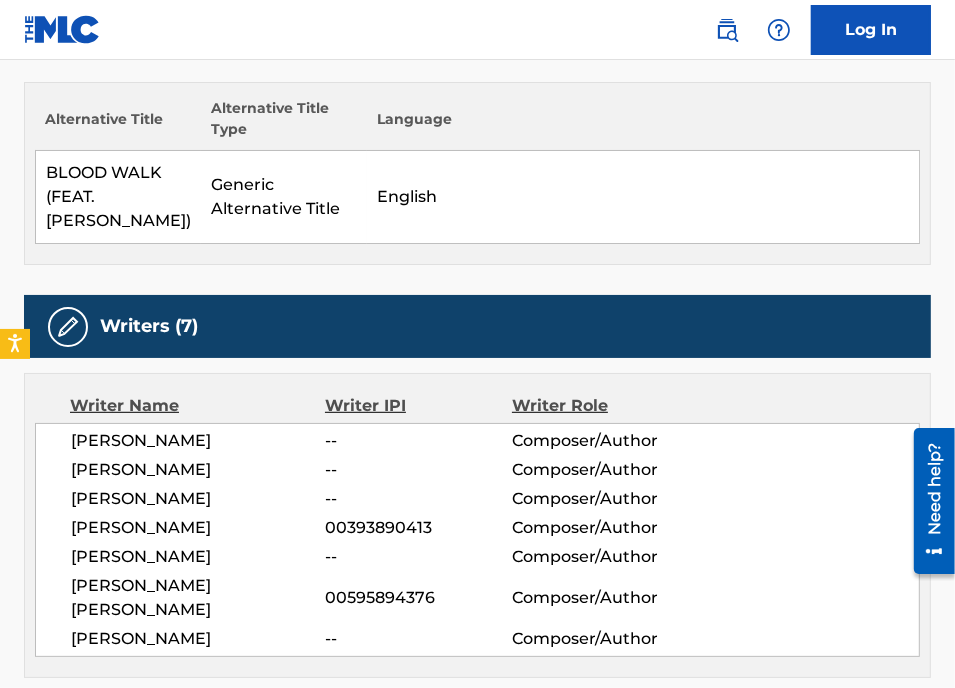 scroll, scrollTop: 0, scrollLeft: 0, axis: both 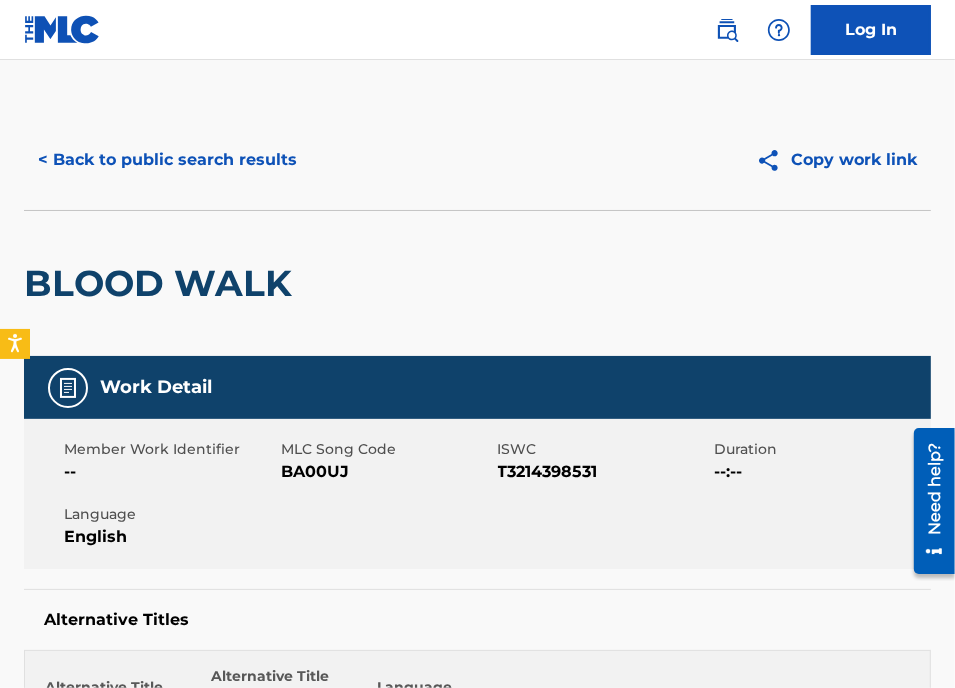 click on "< Back to public search results Copy work link" at bounding box center [477, 160] 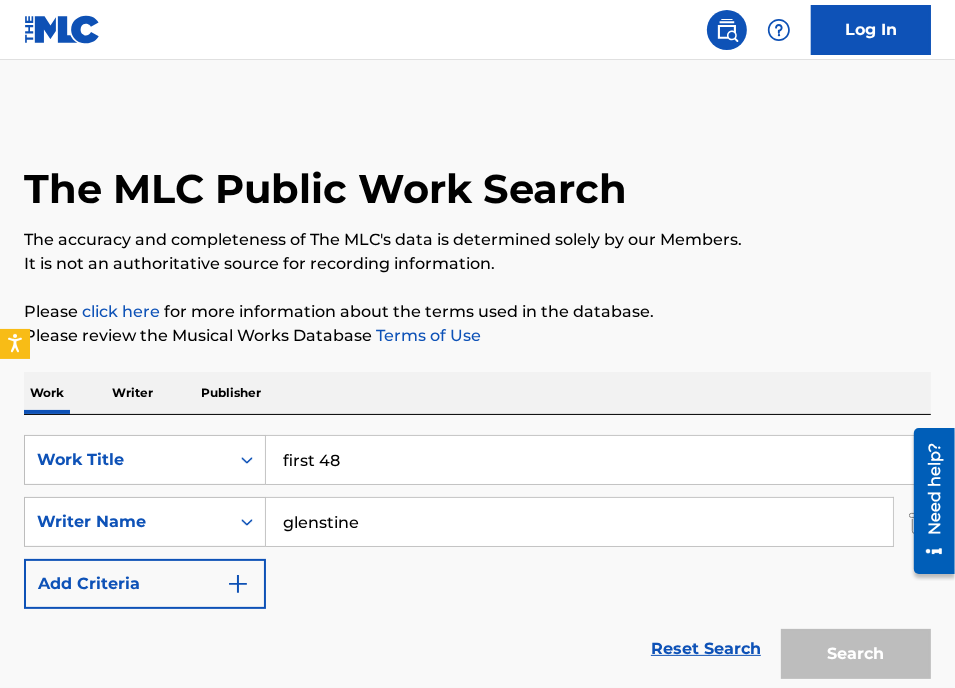 scroll, scrollTop: 276, scrollLeft: 0, axis: vertical 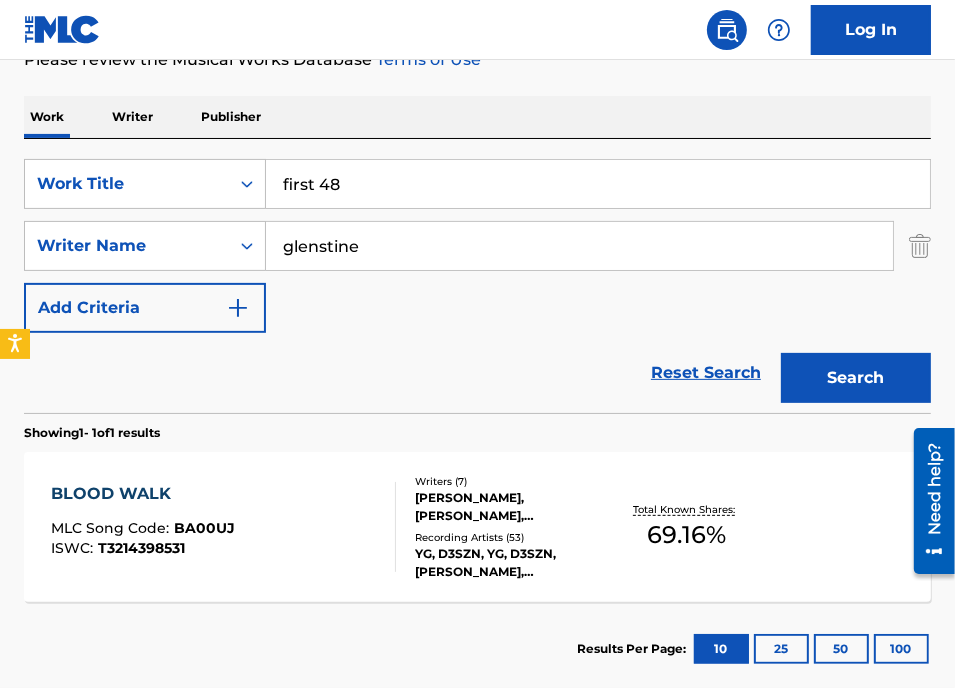 click on "glenstine" at bounding box center (579, 246) 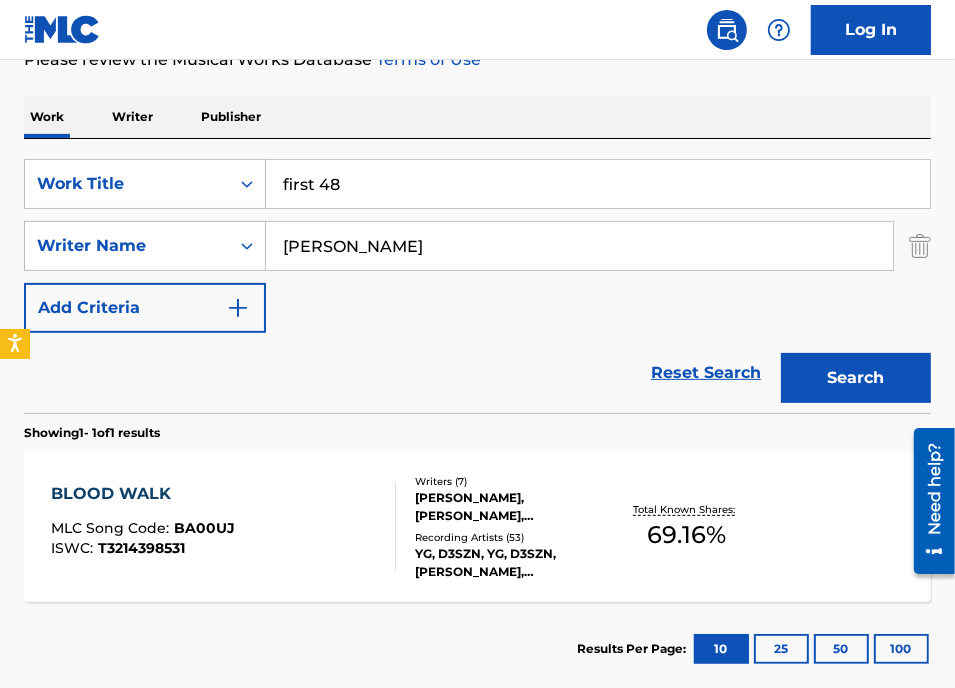 type on "[PERSON_NAME]" 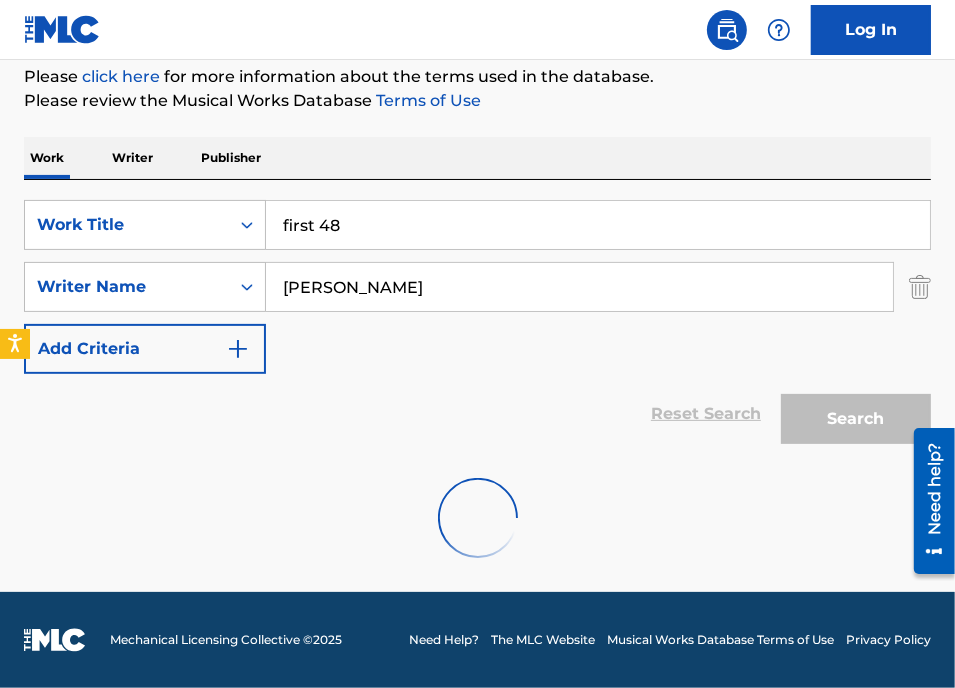 scroll, scrollTop: 276, scrollLeft: 0, axis: vertical 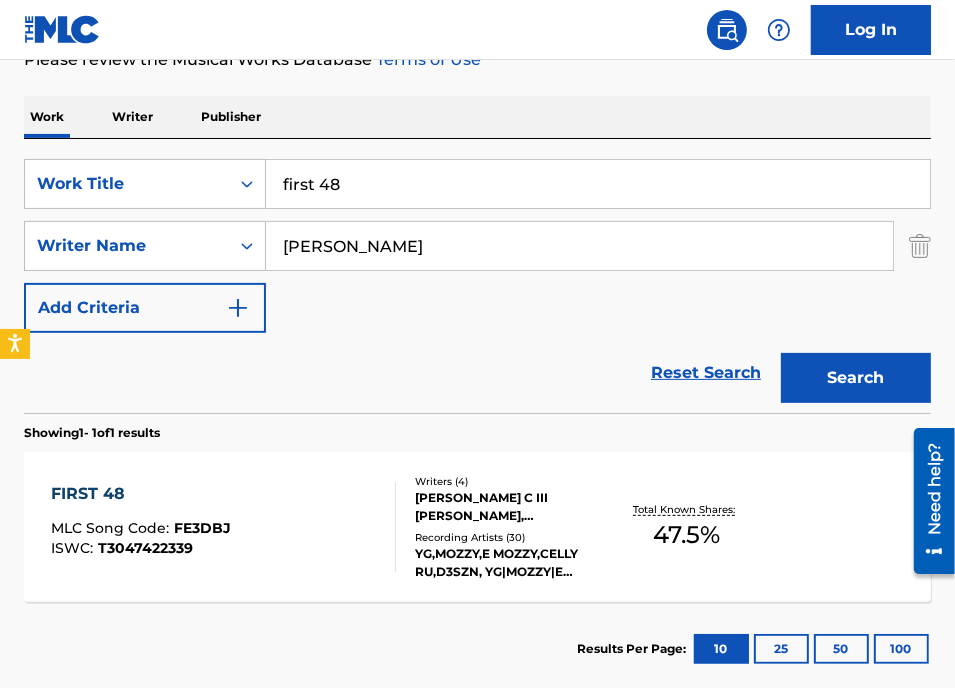 click on "FIRST 48 MLC Song Code : FE3DBJ ISWC : T3047422339" at bounding box center (223, 527) 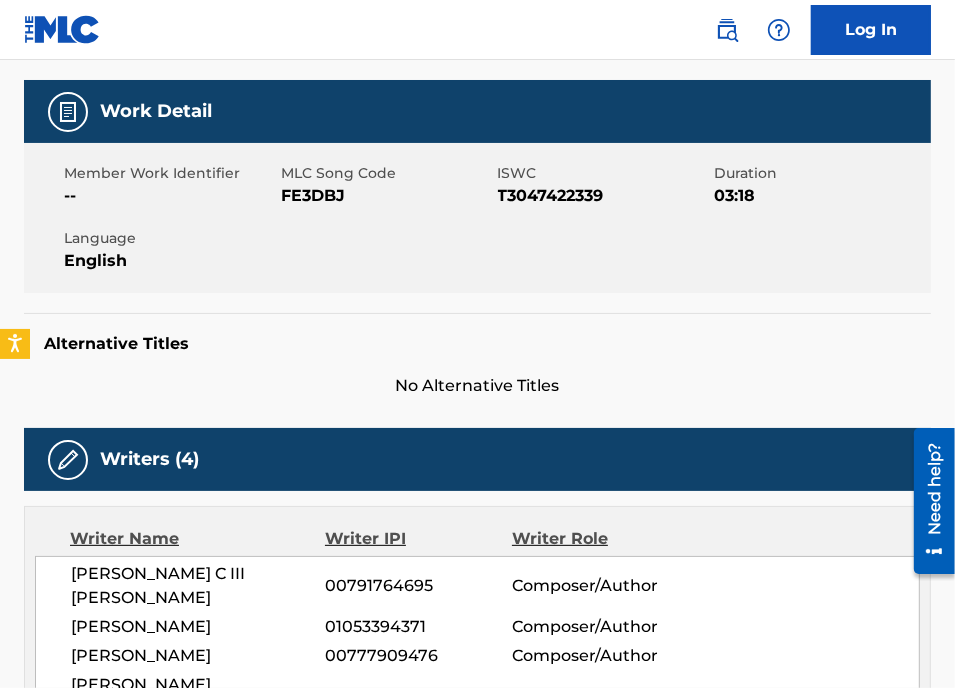 scroll, scrollTop: 0, scrollLeft: 0, axis: both 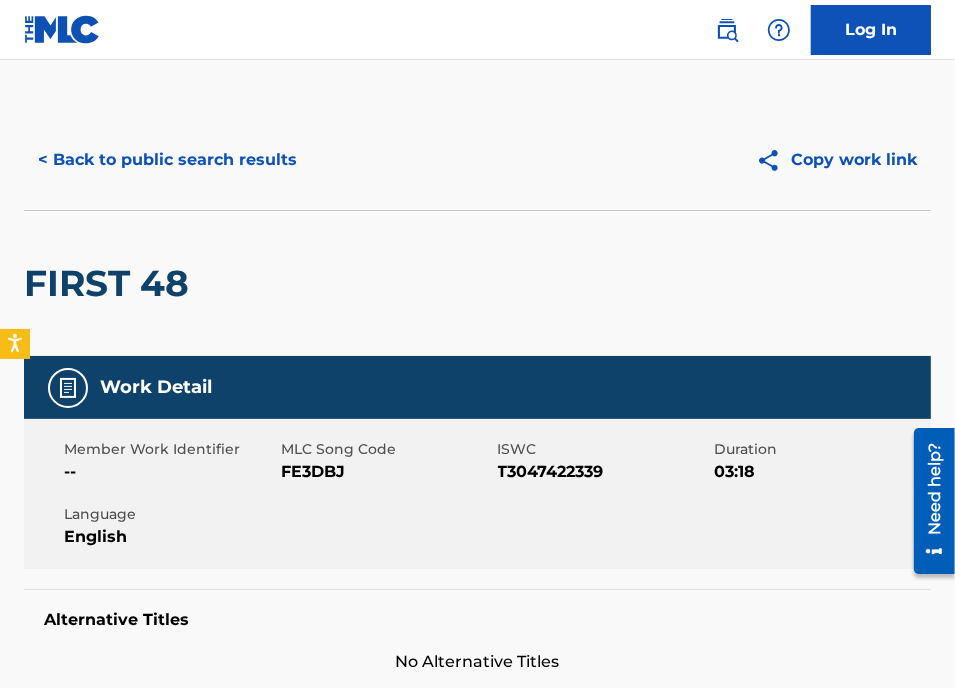 click on "FE3DBJ" at bounding box center [387, 472] 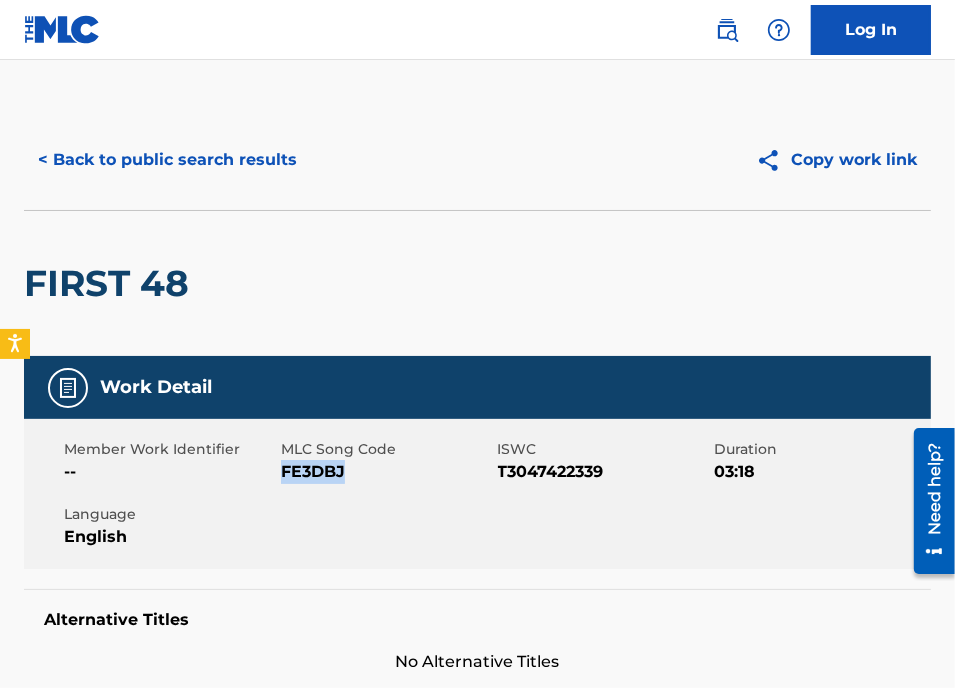 click on "FE3DBJ" at bounding box center [387, 472] 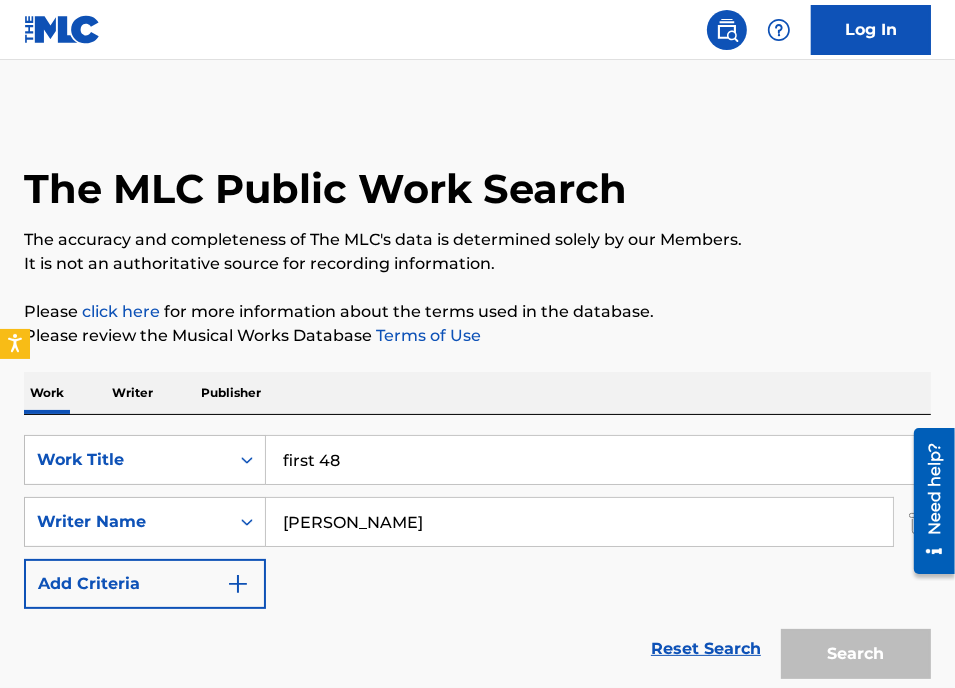 scroll, scrollTop: 276, scrollLeft: 0, axis: vertical 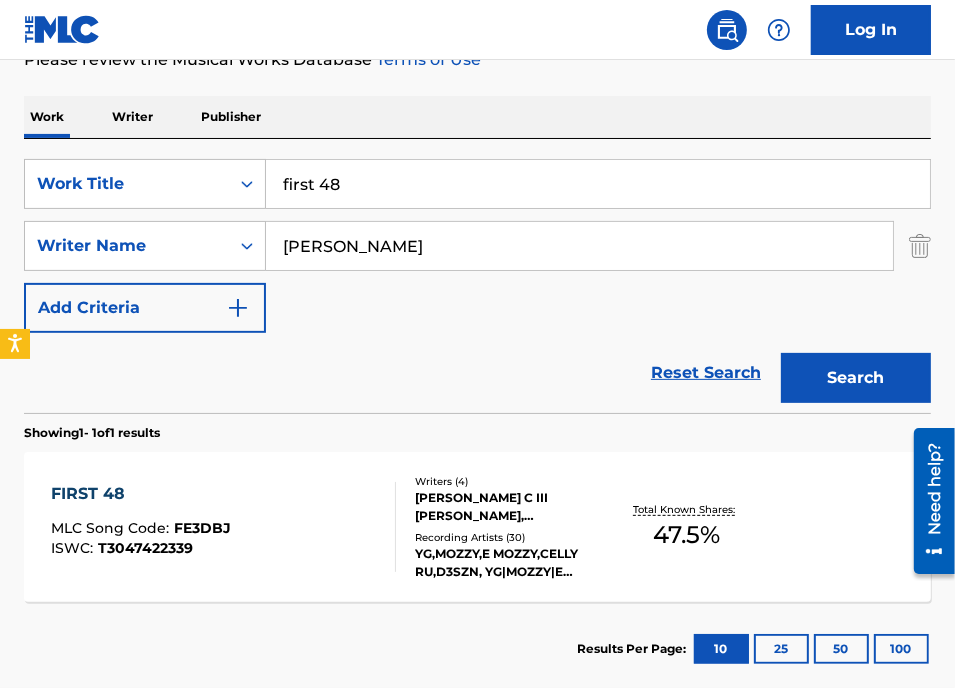 click on "[PERSON_NAME]" at bounding box center (579, 246) 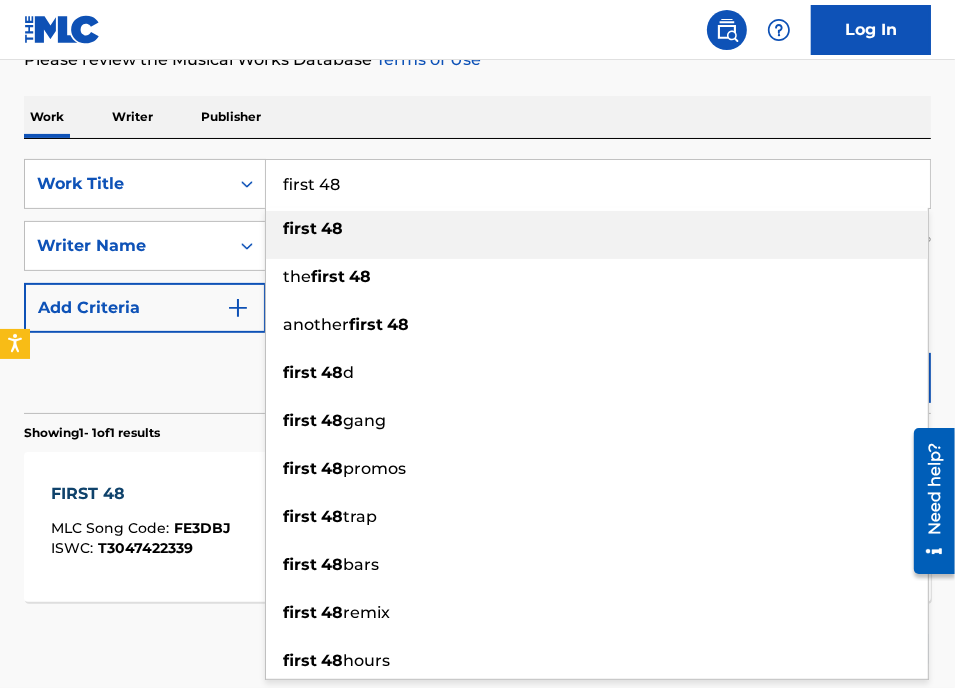 click on "first 48" at bounding box center [598, 184] 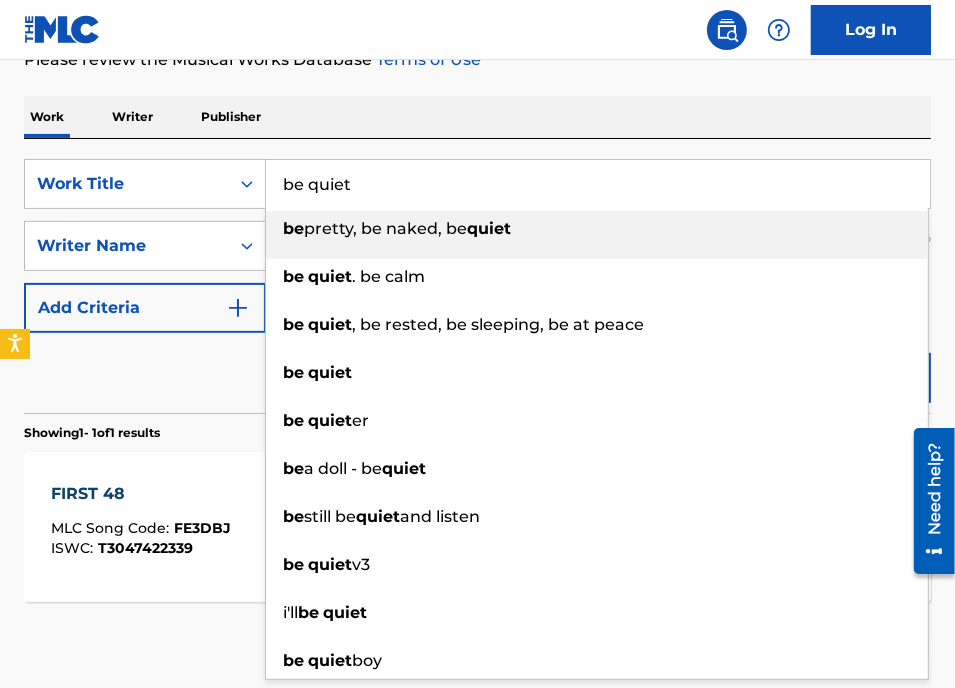 type on "be quiet" 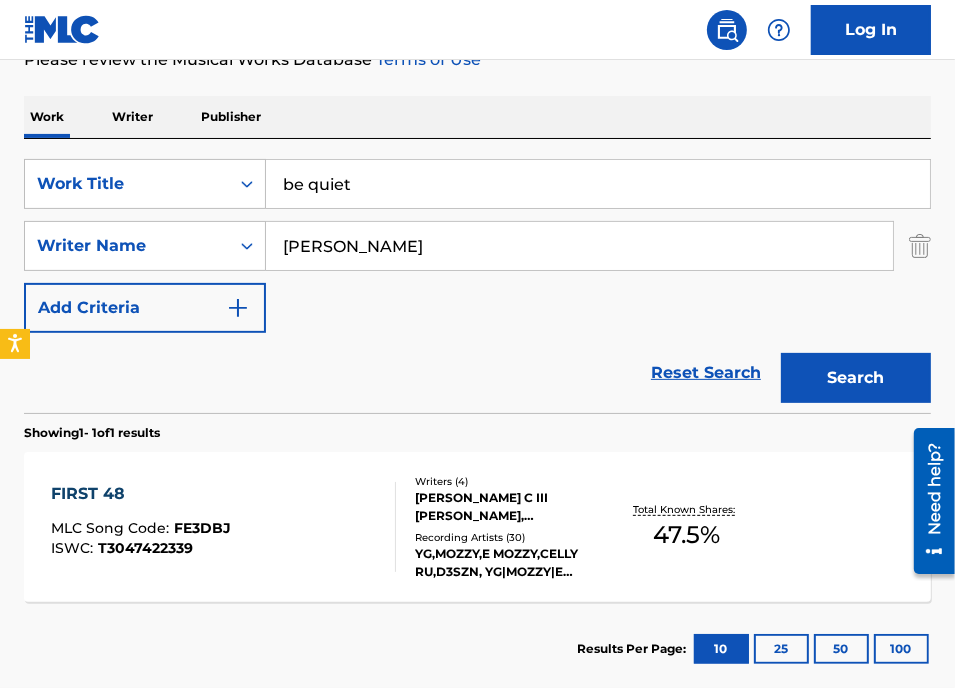 paste on "Tay2xs" 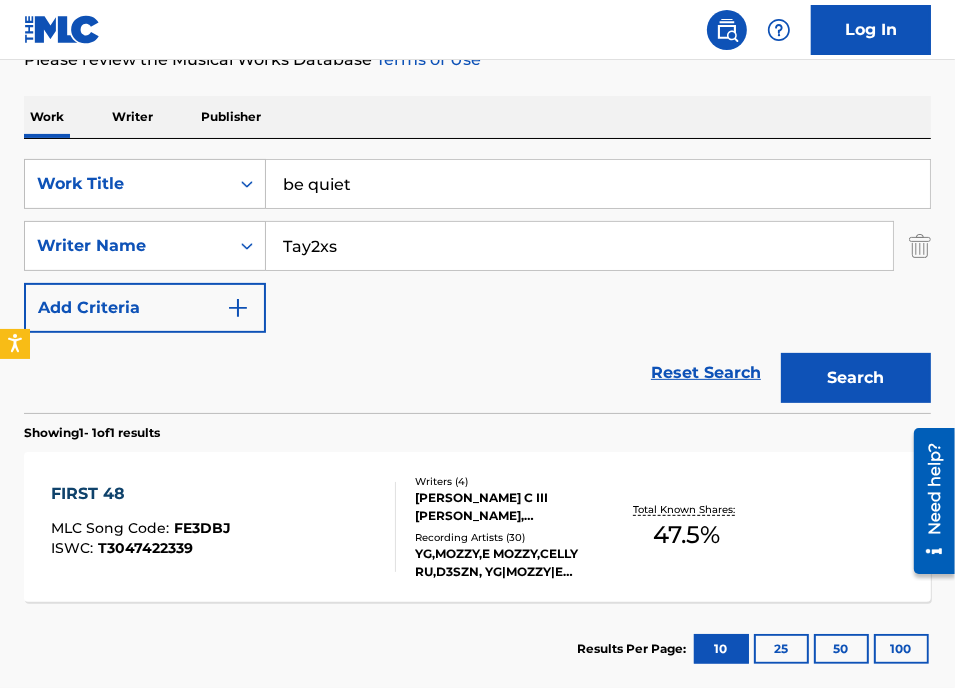 type on "Tay2xs" 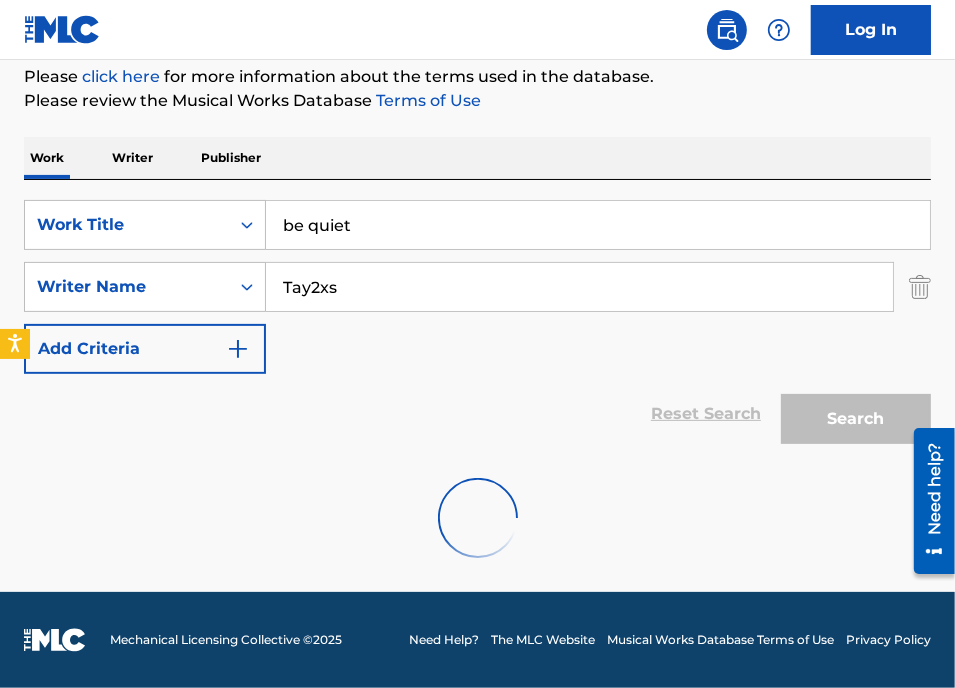 scroll, scrollTop: 276, scrollLeft: 0, axis: vertical 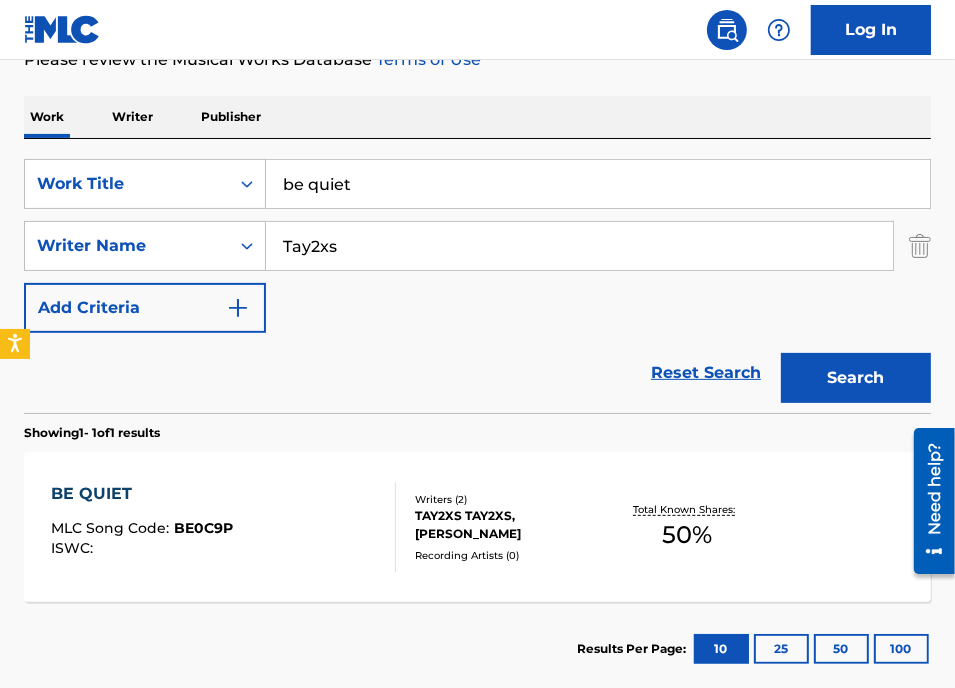 click on "be quiet" at bounding box center [598, 184] 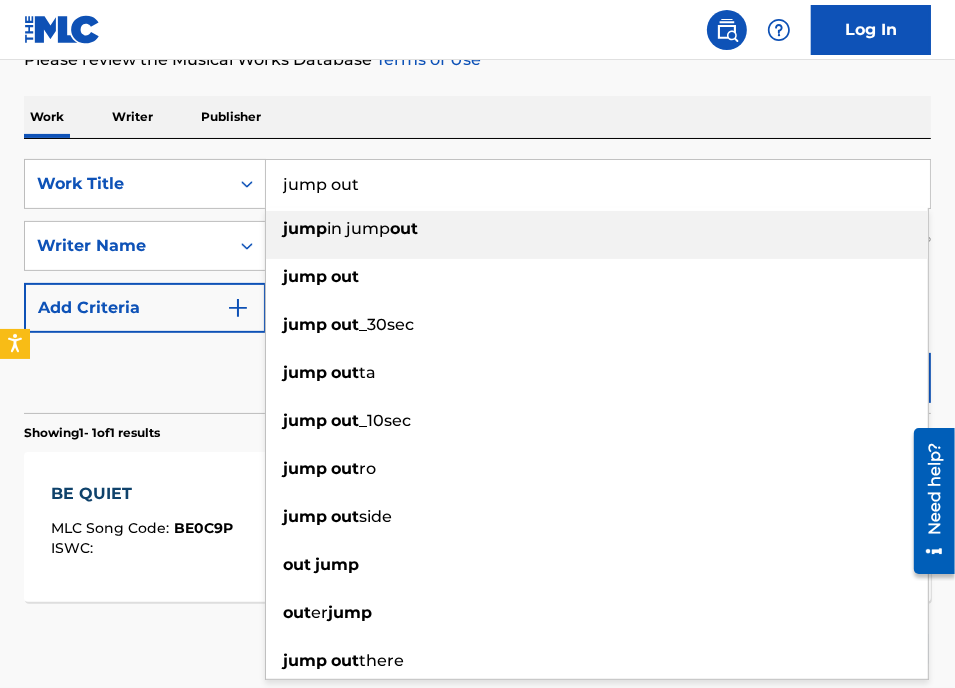 type on "jump out" 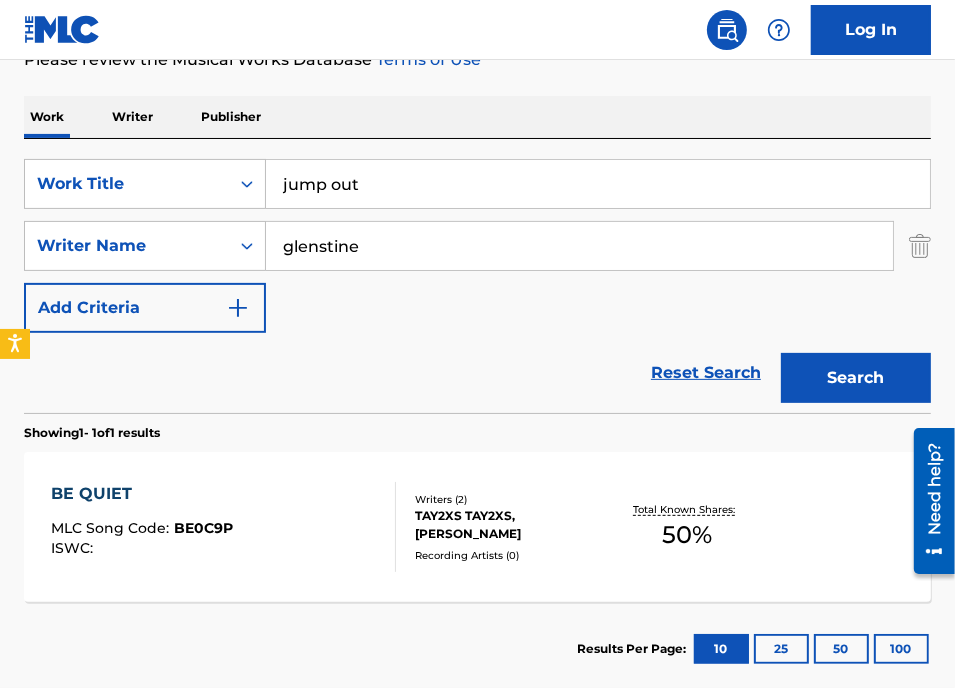 type on "glenstine" 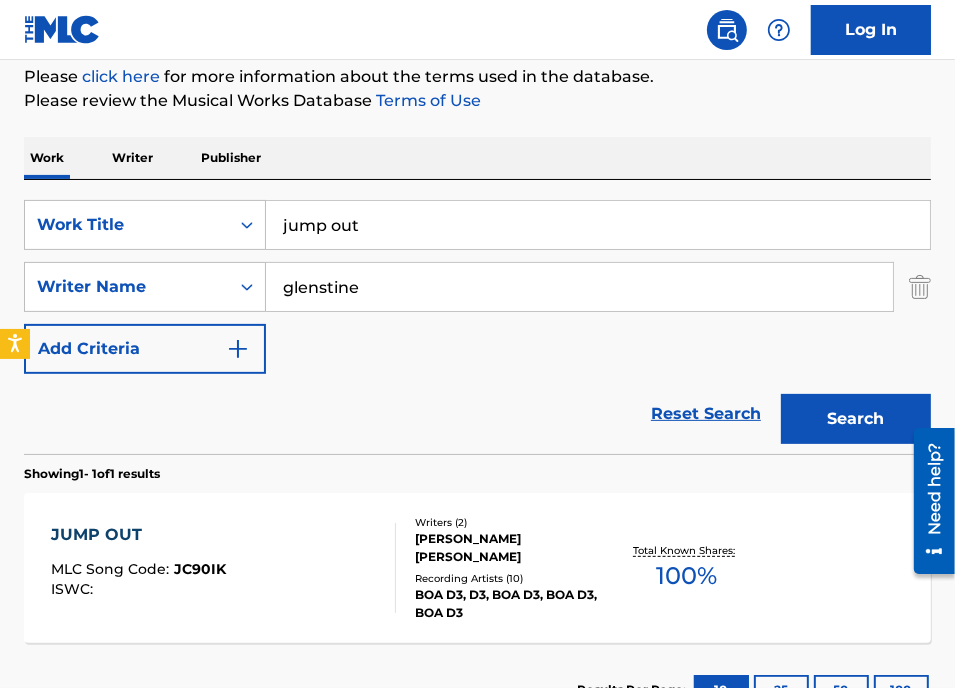 scroll, scrollTop: 276, scrollLeft: 0, axis: vertical 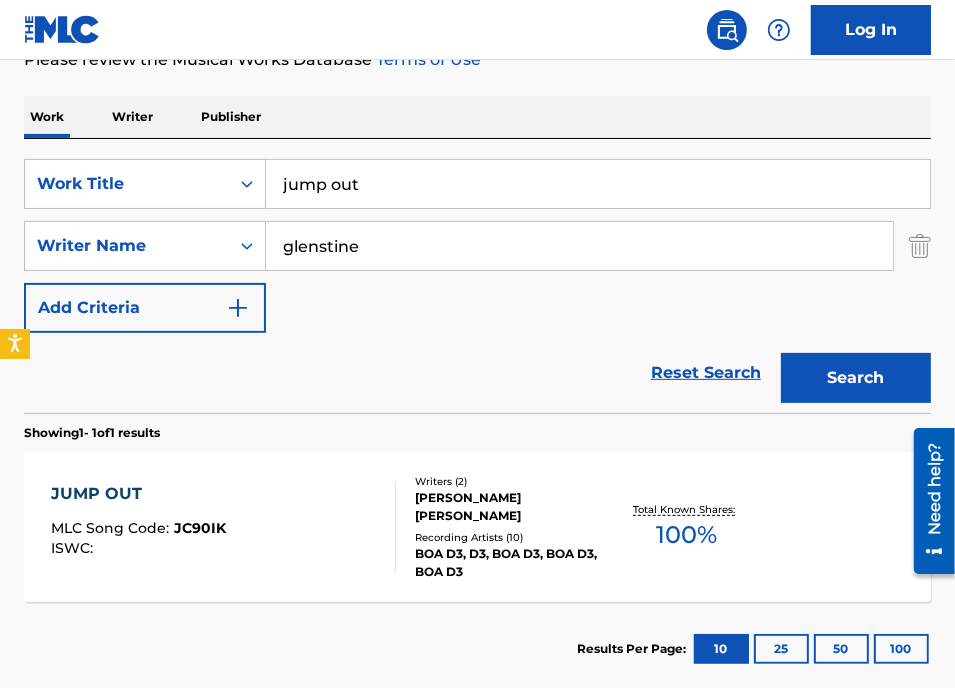 click on "jump out" at bounding box center (598, 184) 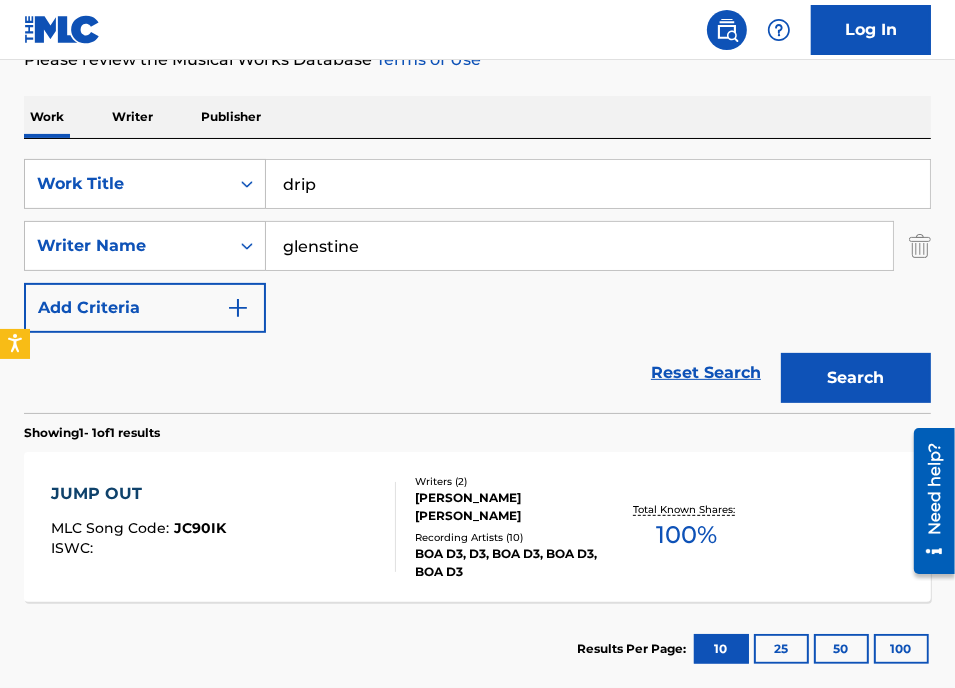 click on "Work Writer Publisher" at bounding box center [477, 117] 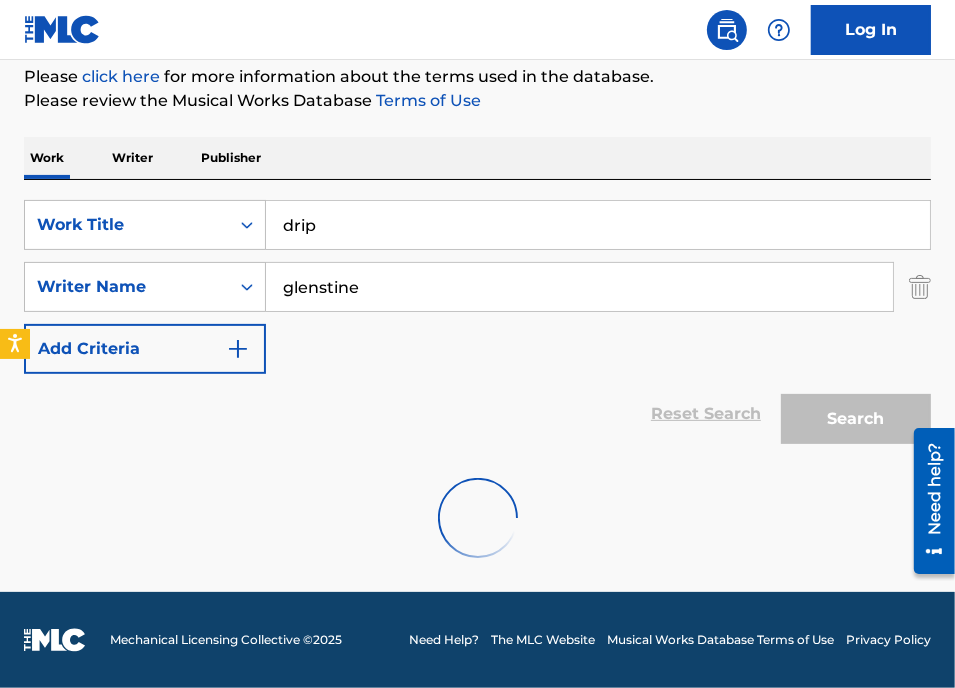 scroll, scrollTop: 276, scrollLeft: 0, axis: vertical 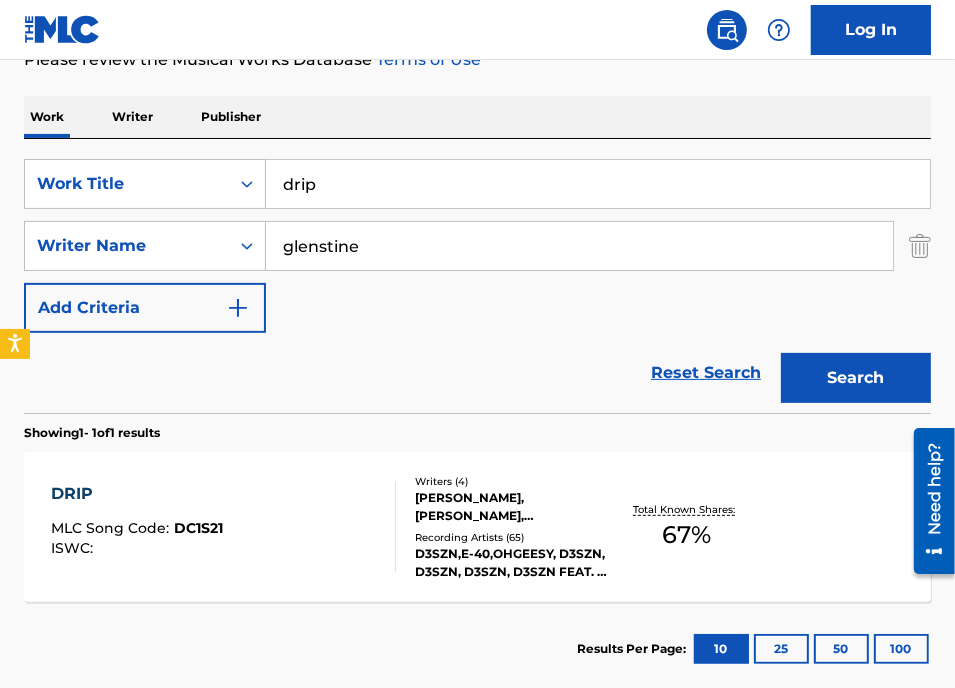 click on "drip" at bounding box center (598, 184) 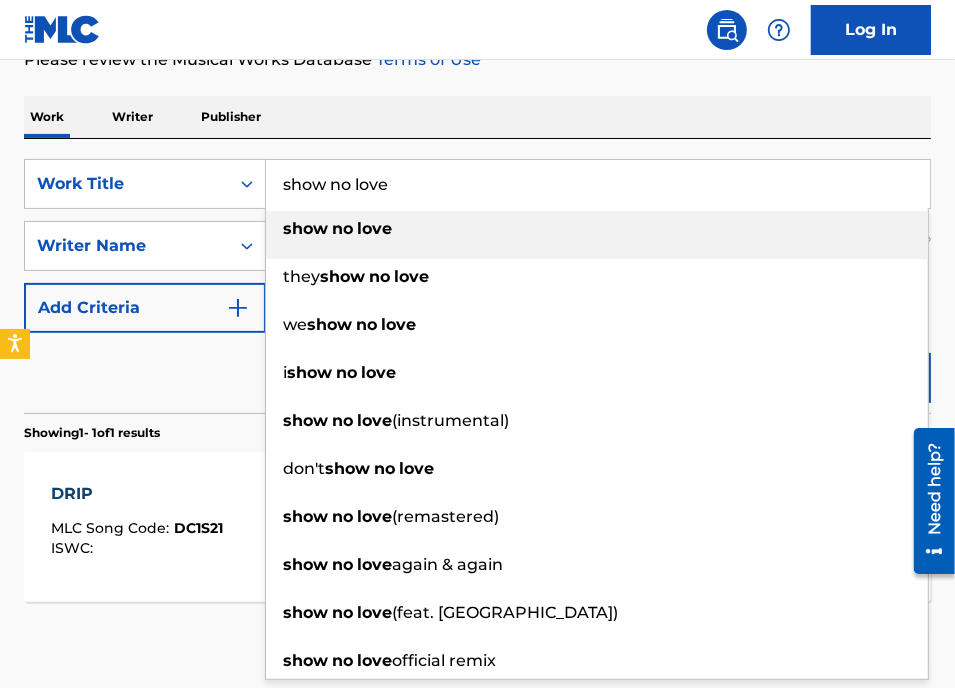 type on "show no love" 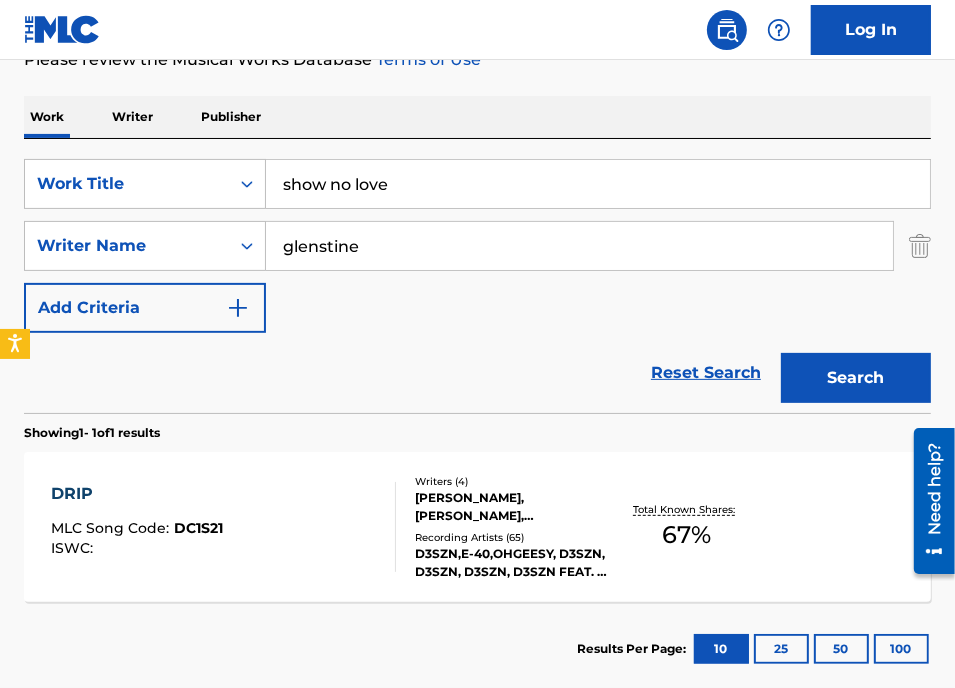 click on "Work Writer Publisher" at bounding box center [477, 117] 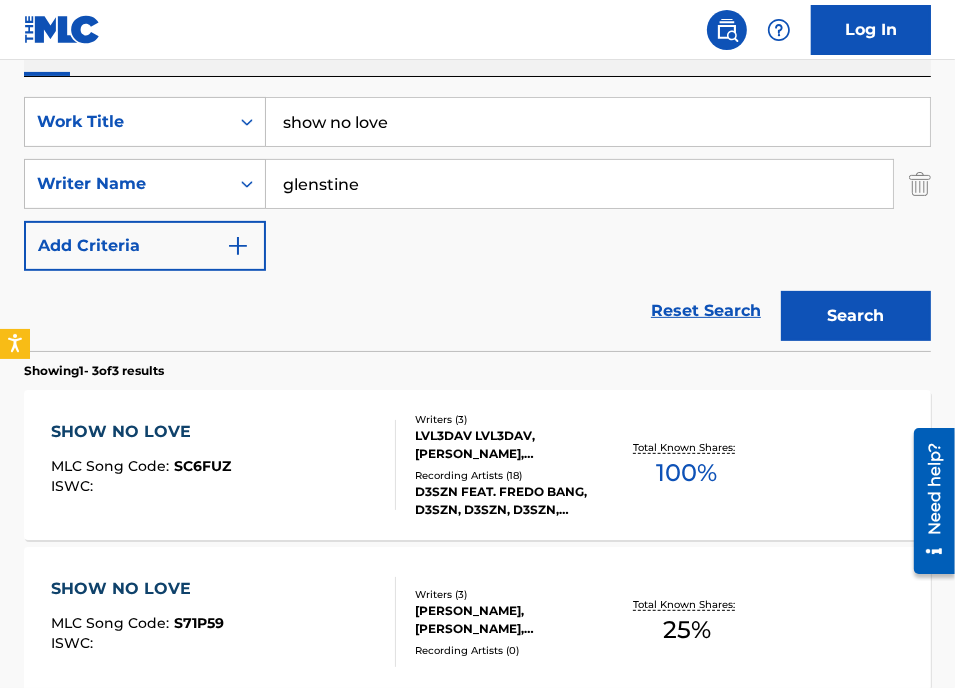 scroll, scrollTop: 339, scrollLeft: 0, axis: vertical 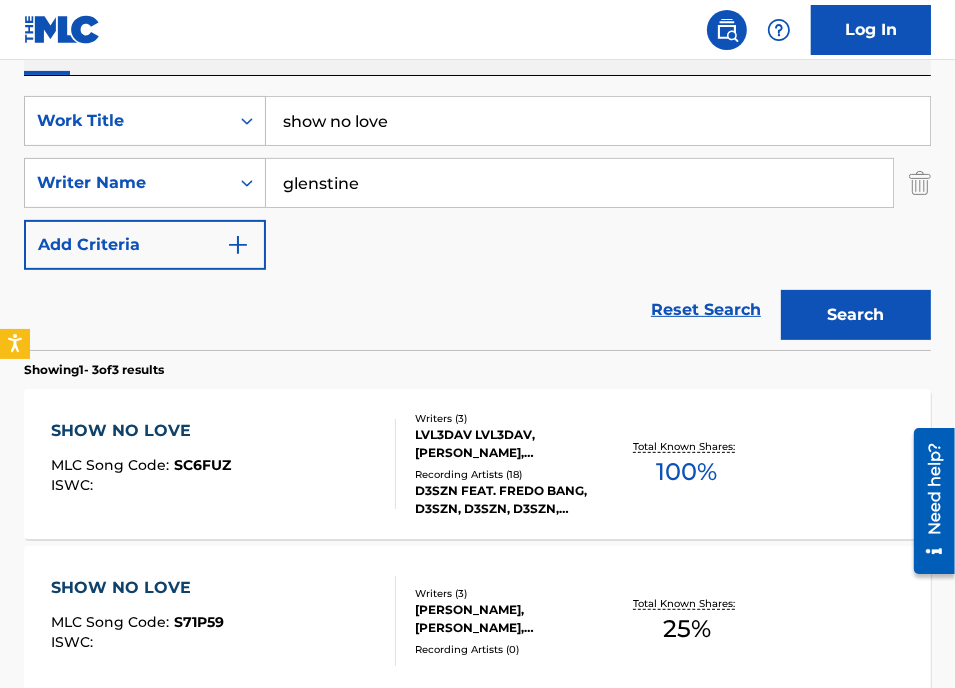 click on "SHOW NO LOVE MLC Song Code : S71P59 ISWC :" at bounding box center [223, 621] 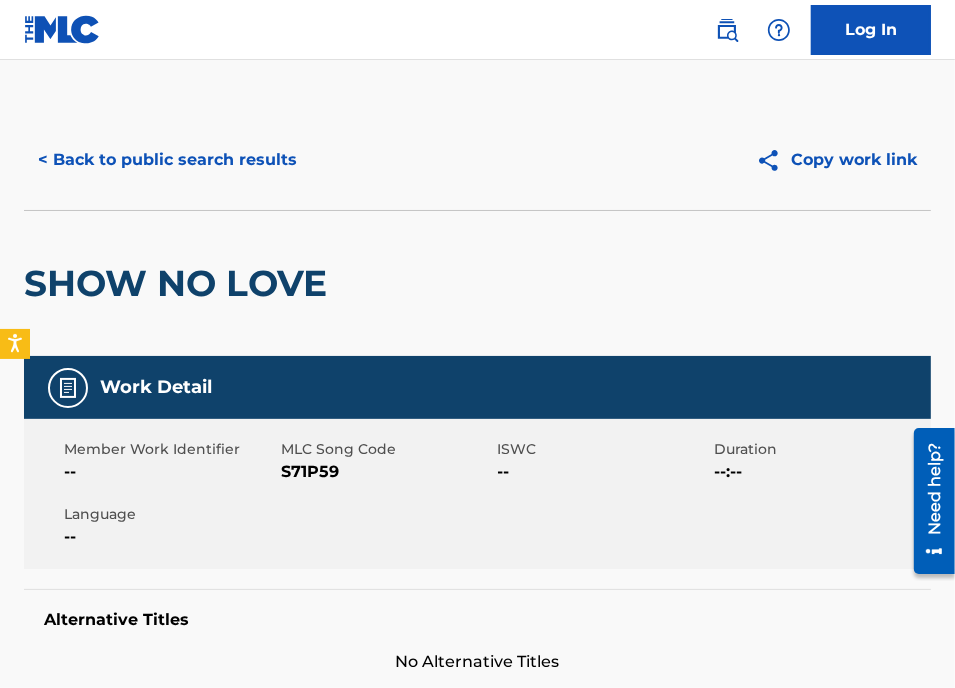 click on "S71P59" at bounding box center [387, 472] 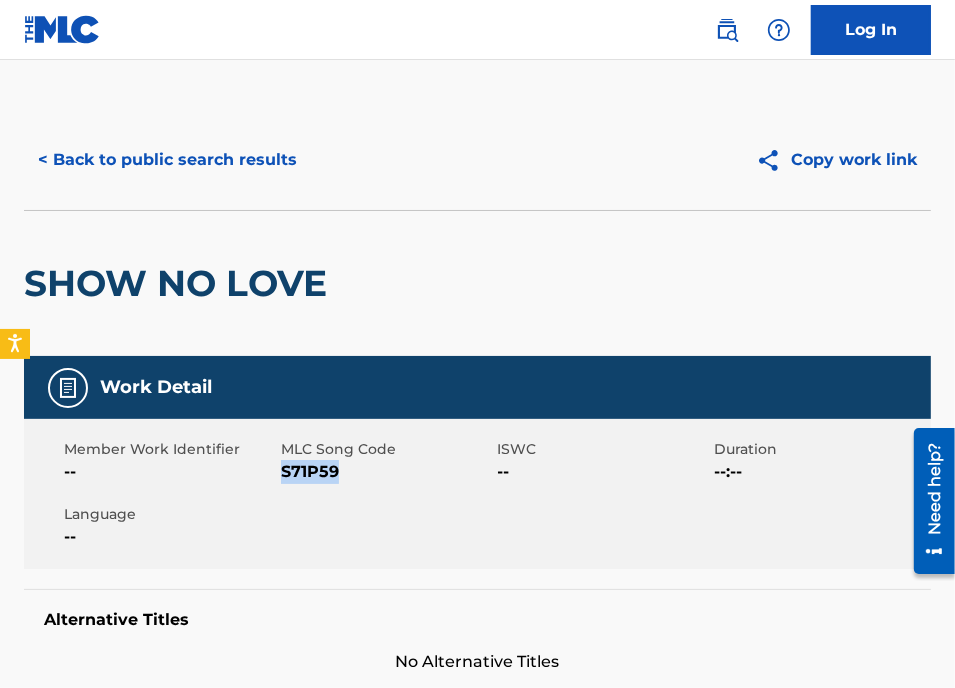 click on "S71P59" at bounding box center [387, 472] 